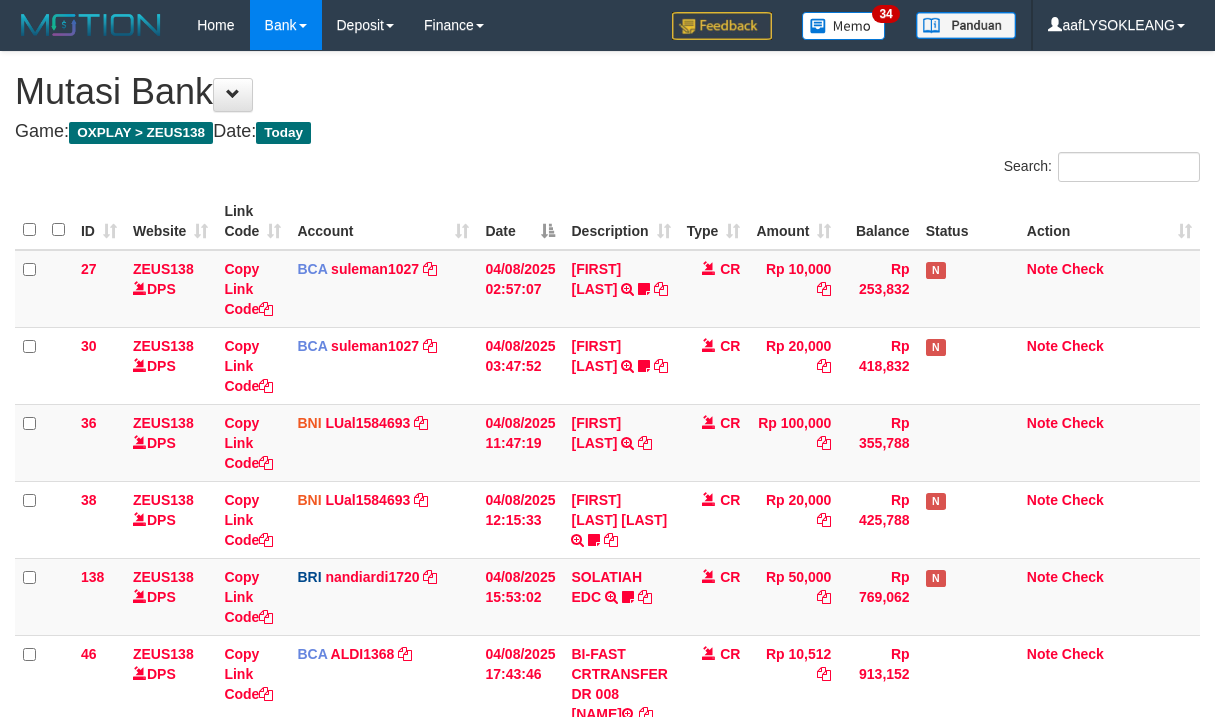 scroll, scrollTop: 995, scrollLeft: 0, axis: vertical 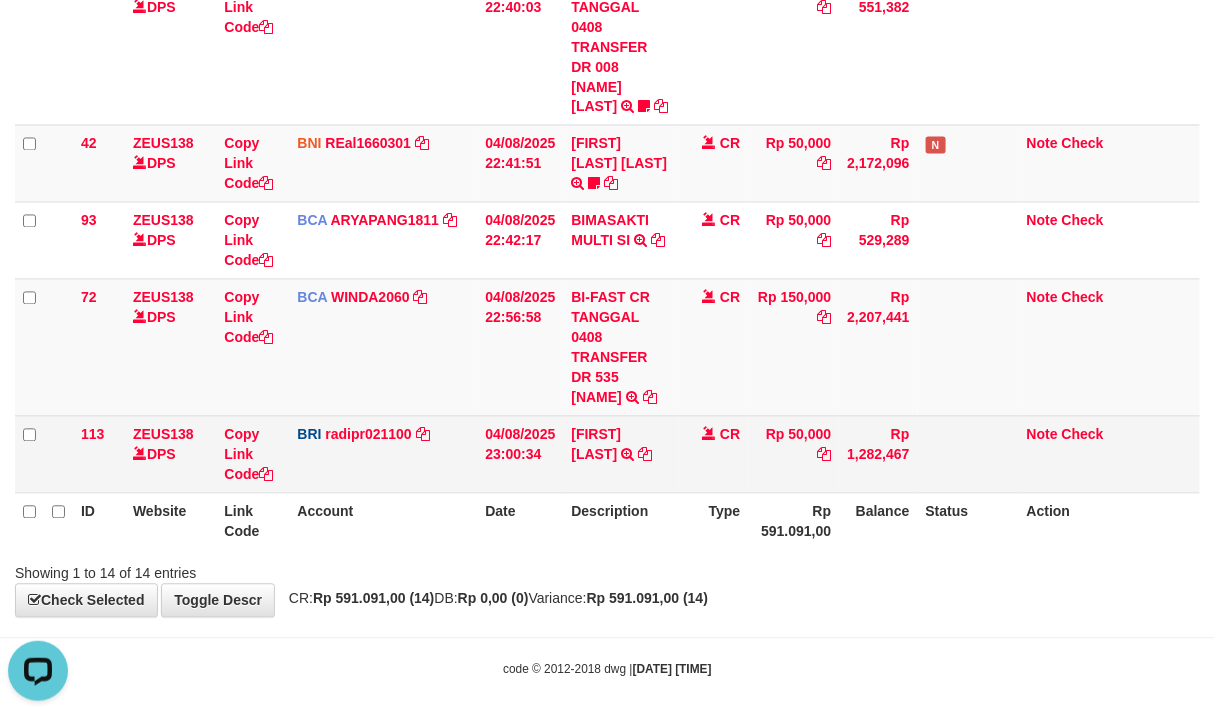 click on "[FIRST] [LAST]         TRANSFER NBMB [FIRST] [LAST] TO [NAME]" at bounding box center (620, 454) 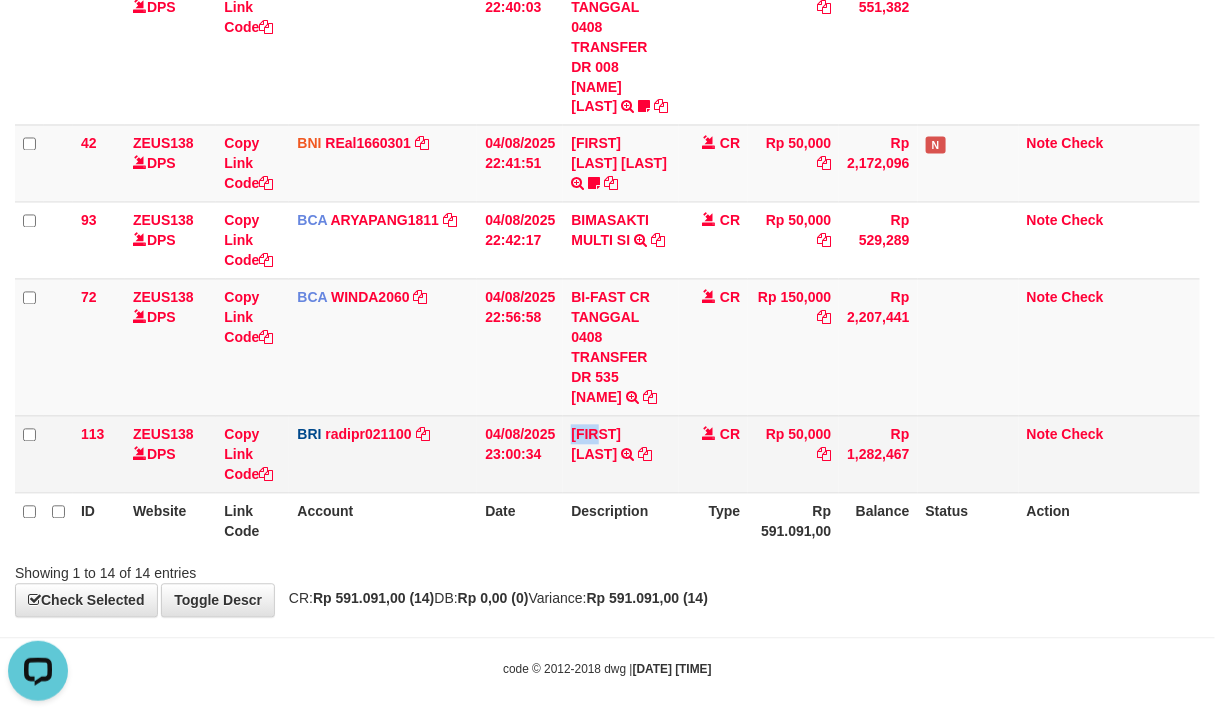 click on "[FIRST] [LAST]         TRANSFER NBMB [FIRST] [LAST] TO [NAME]" at bounding box center (620, 454) 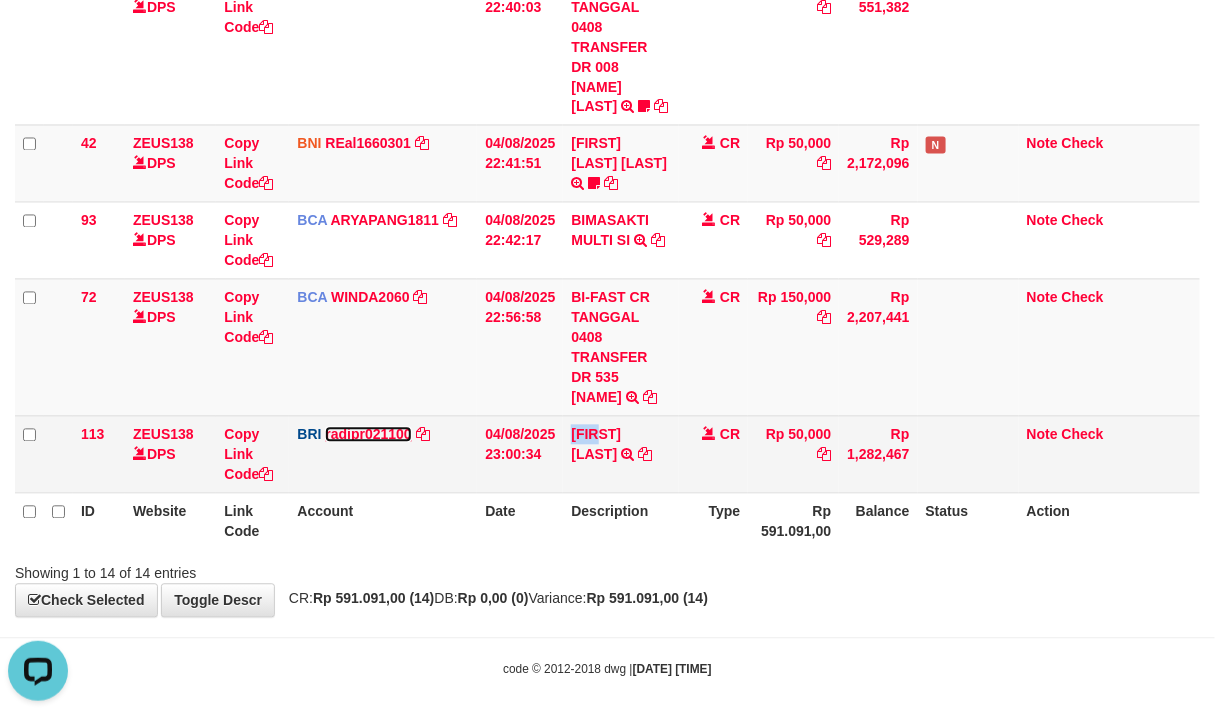 click on "radipr021100" at bounding box center [368, 435] 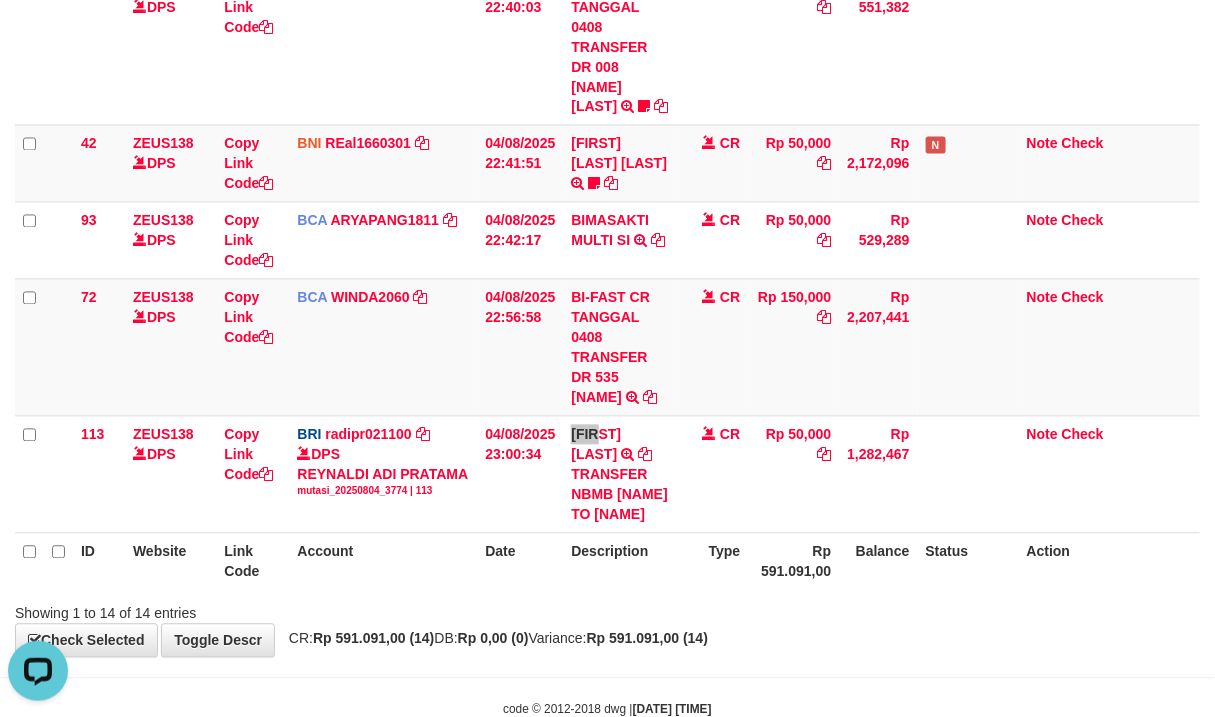 scroll, scrollTop: 1105, scrollLeft: 0, axis: vertical 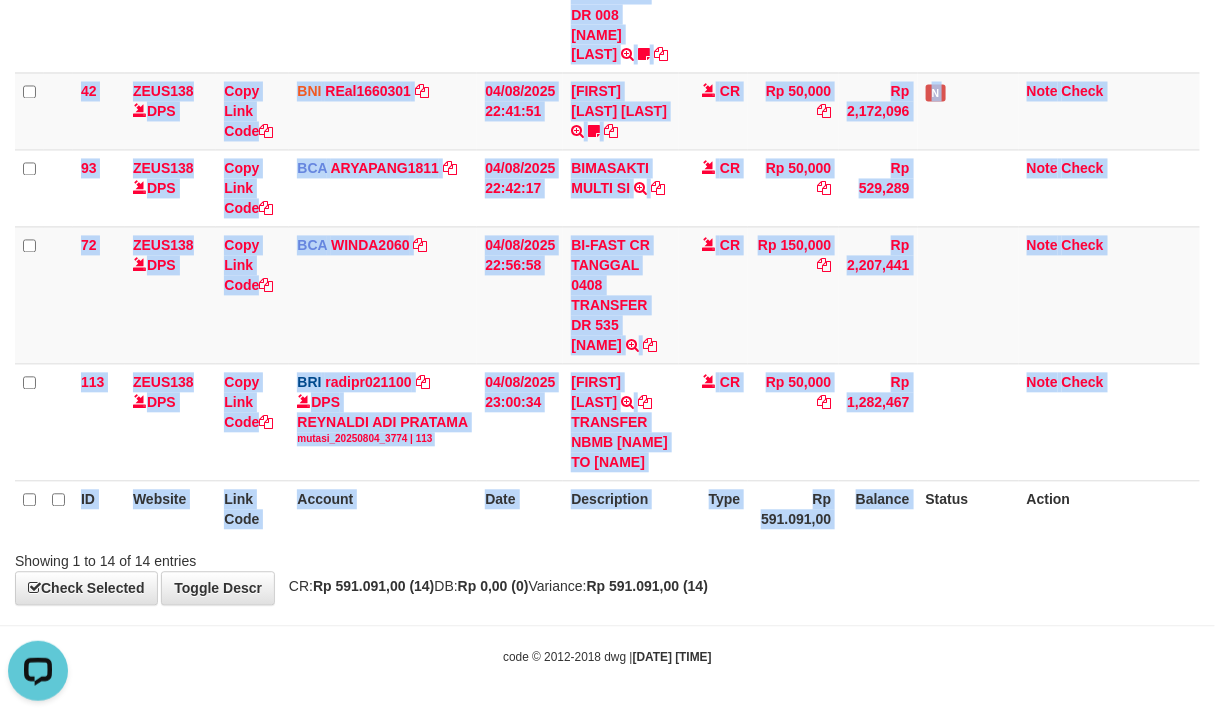 click on "ID Website Link Code Account Date Description Type Amount Balance Status Action
27
ZEUS138    DPS
Copy Link Code
BCA
suleman1027
DPS
[LAST]
mutasi_20250804_2972 | 27
mutasi_20250804_2972 | 27
04/08/2025 02:57:07
[FIRST] [LAST]            TRSF E-BANKING CR 0408/FTSCY/WS95031
10000.00[FIRST] [LAST]    Jovanka221
CR
Rp 10,000
Rp 253,832
N
Note
Check
30
ZEUS138    DPS
Copy Link Code
BCA" at bounding box center (607, -158) 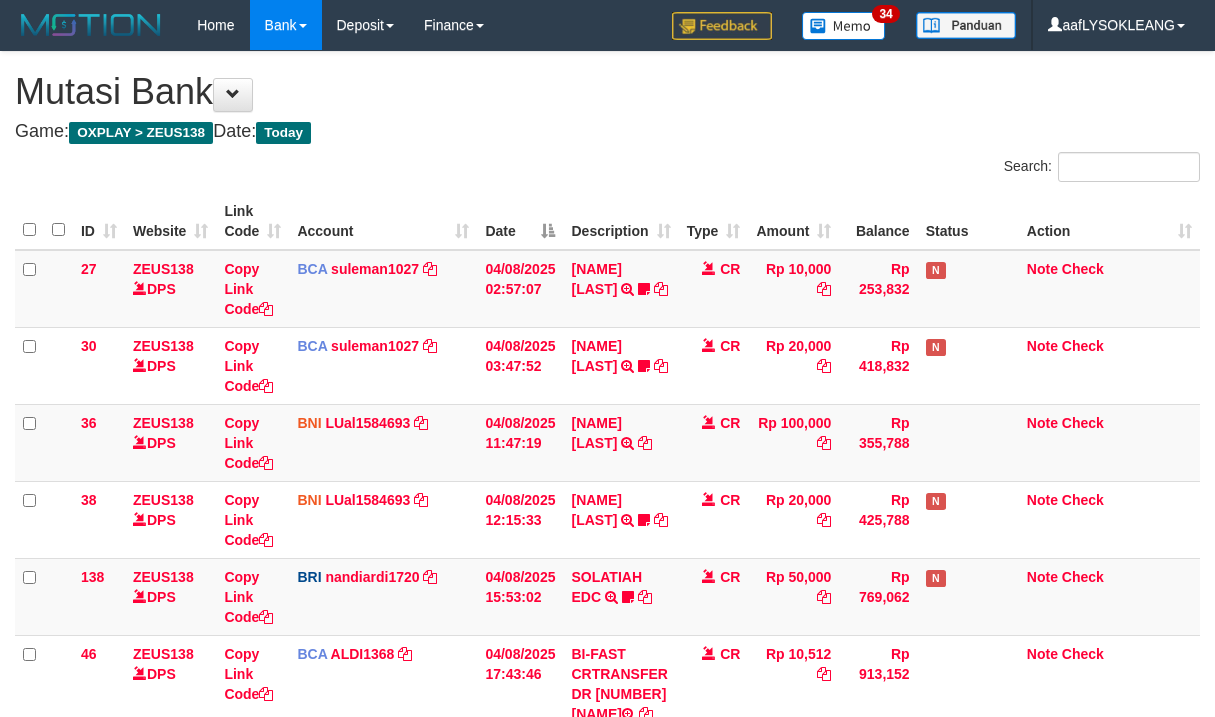 scroll, scrollTop: 518, scrollLeft: 0, axis: vertical 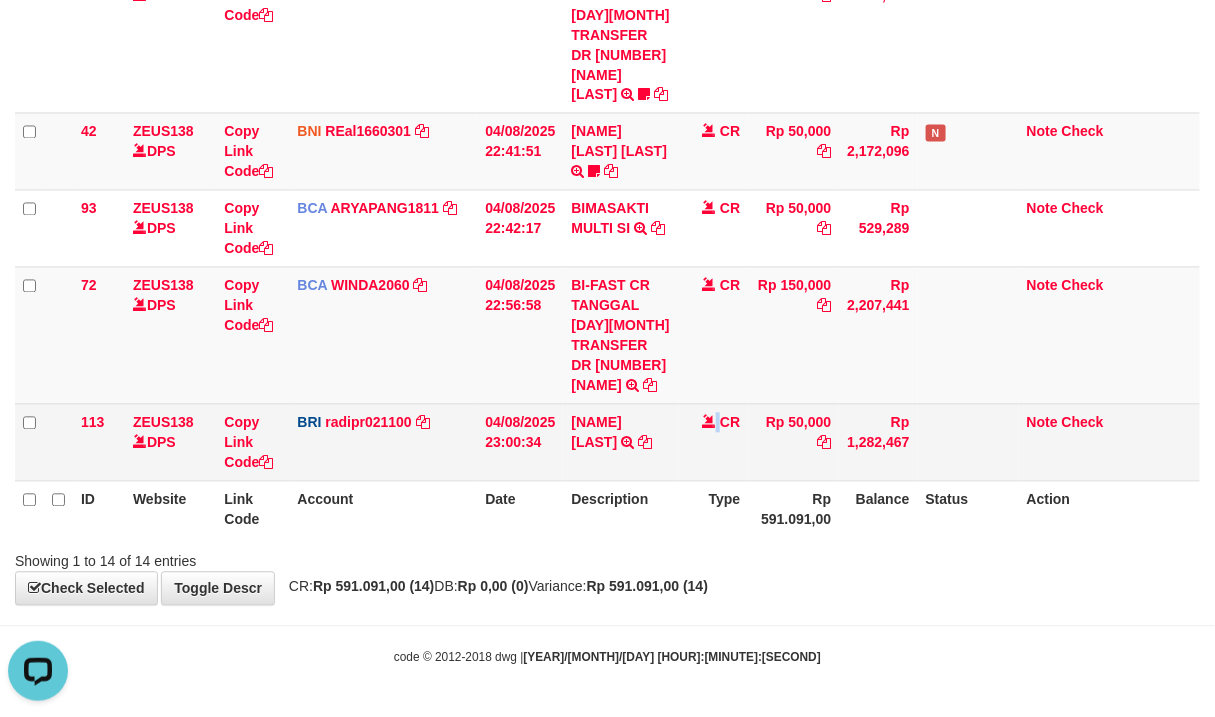 click on "CR" at bounding box center (714, 442) 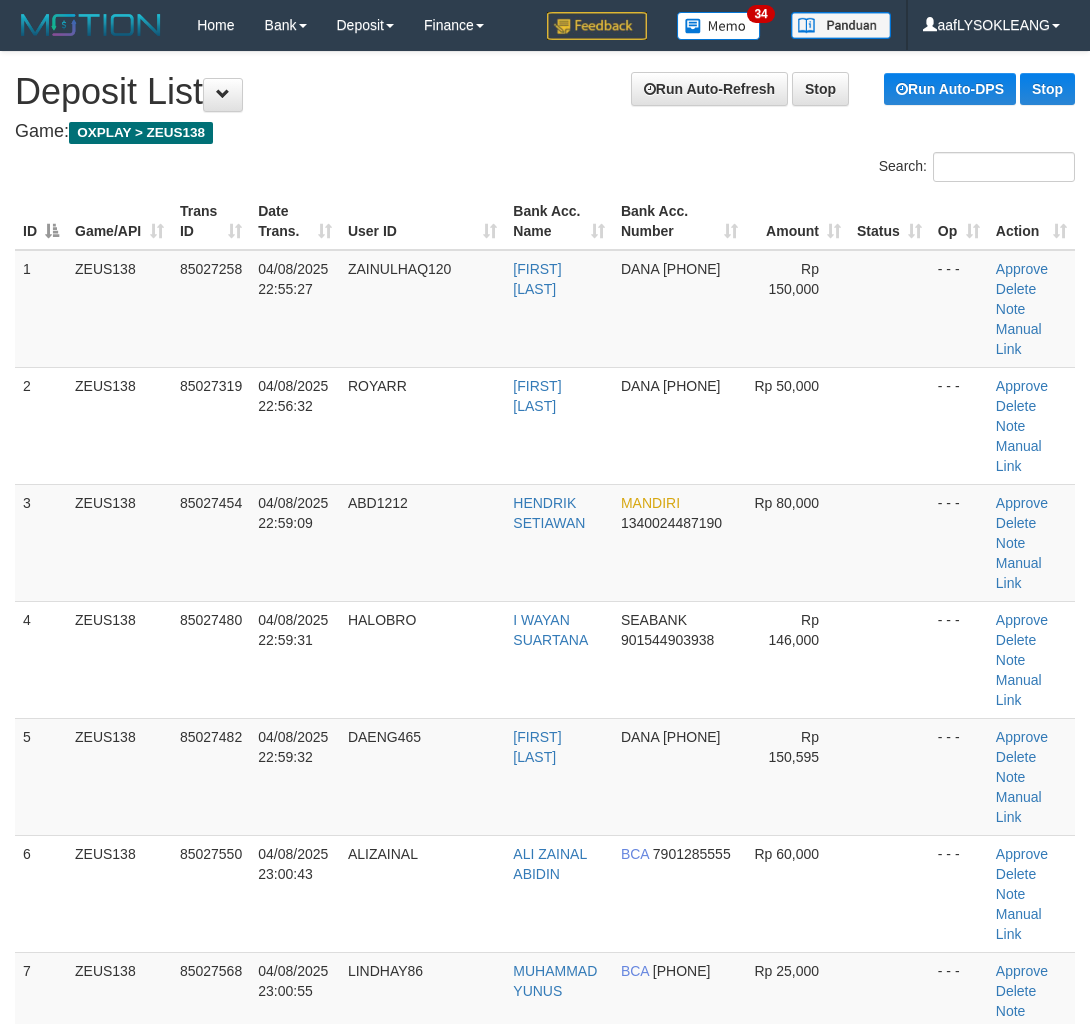 scroll, scrollTop: 444, scrollLeft: 18, axis: both 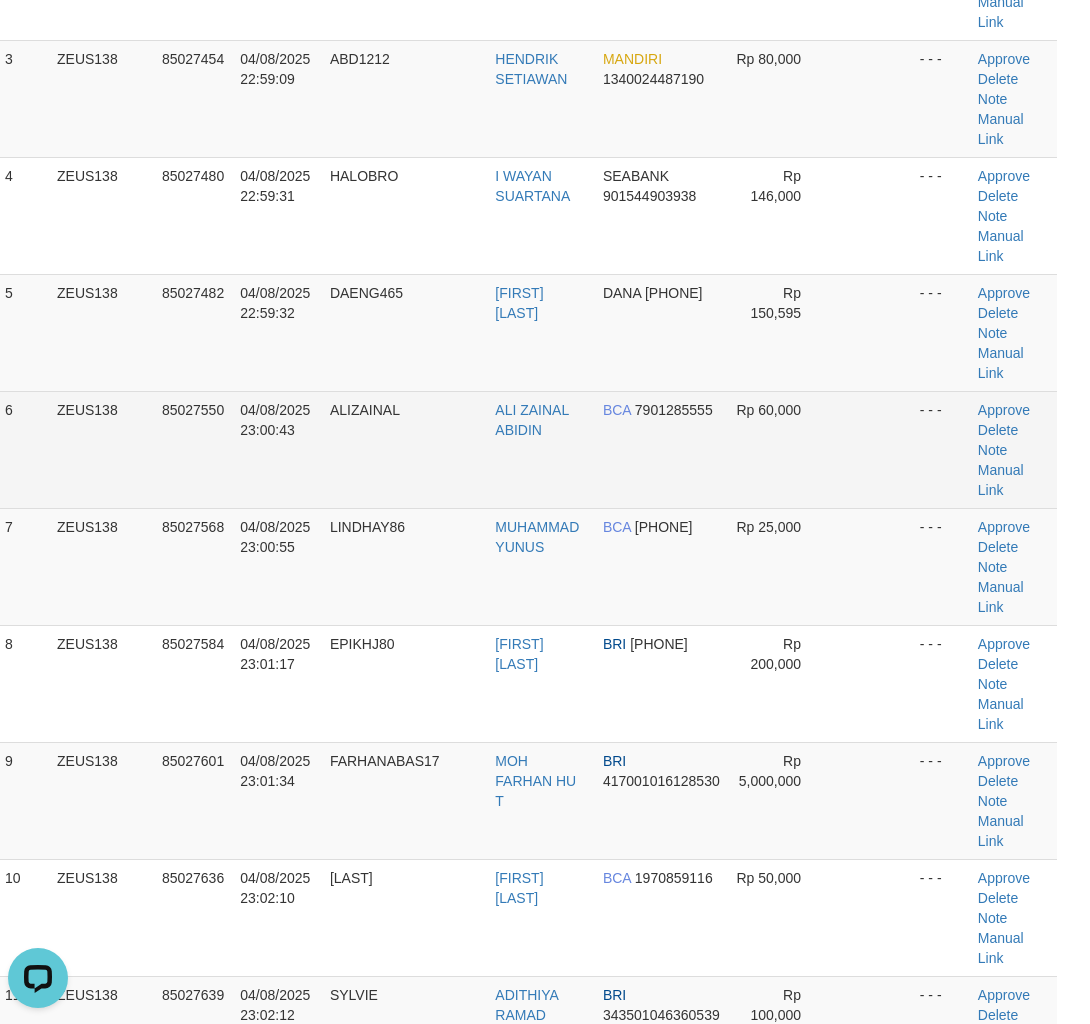 click on "ALI ZAINAL ABIDIN" at bounding box center [541, 449] 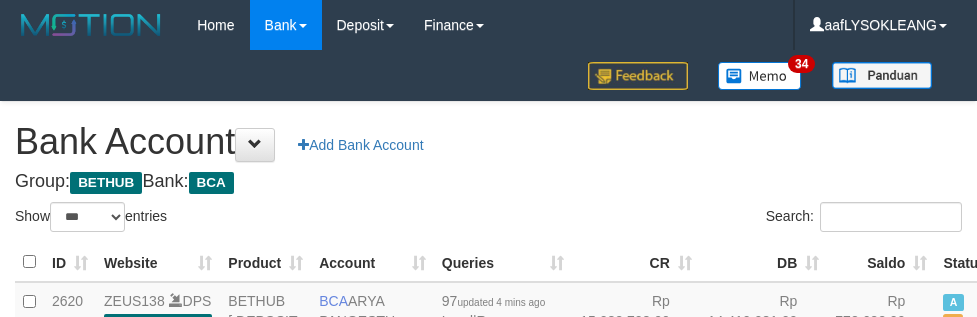 select on "***" 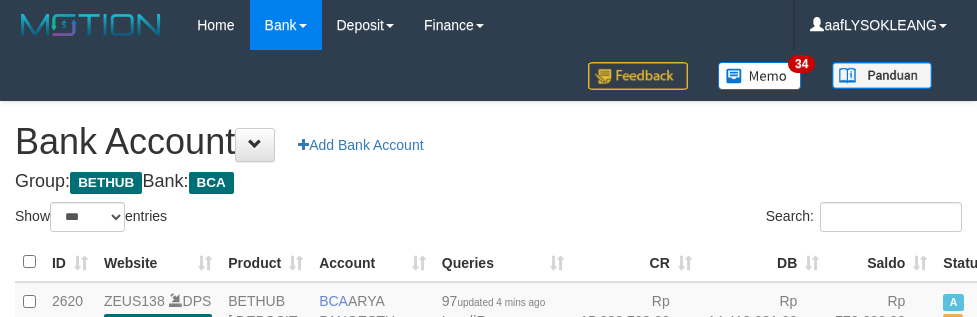 scroll, scrollTop: 191, scrollLeft: 0, axis: vertical 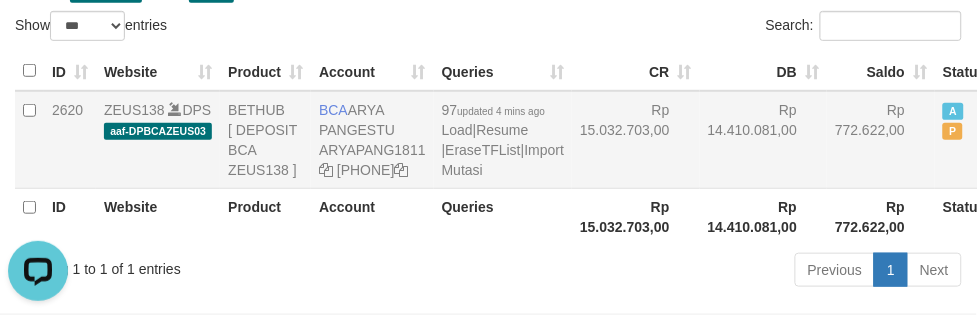 click on "Rp 15.032.703,00" at bounding box center (636, 140) 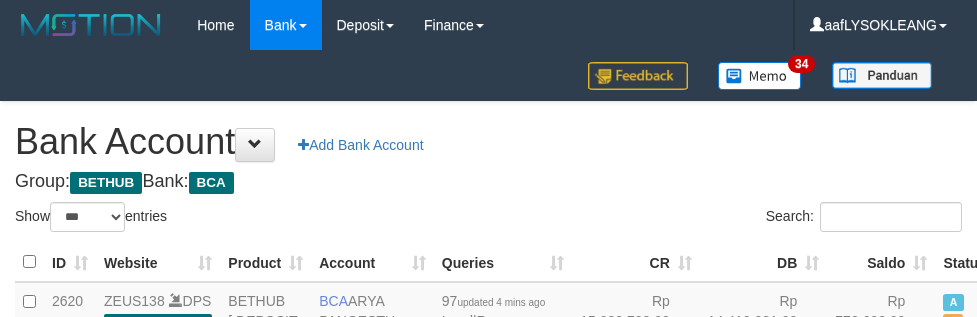 select on "***" 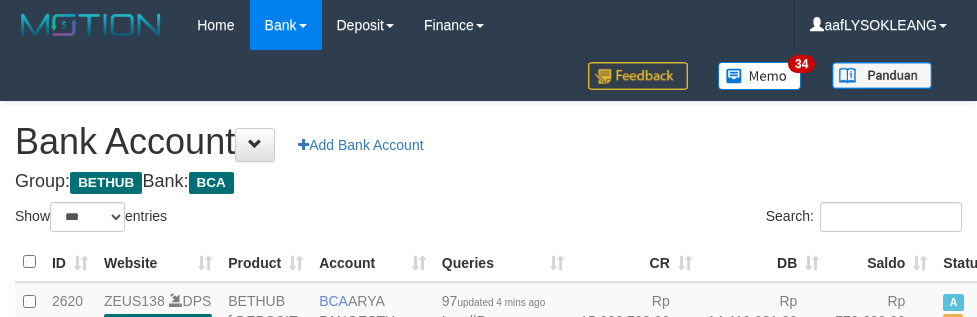 scroll, scrollTop: 191, scrollLeft: 0, axis: vertical 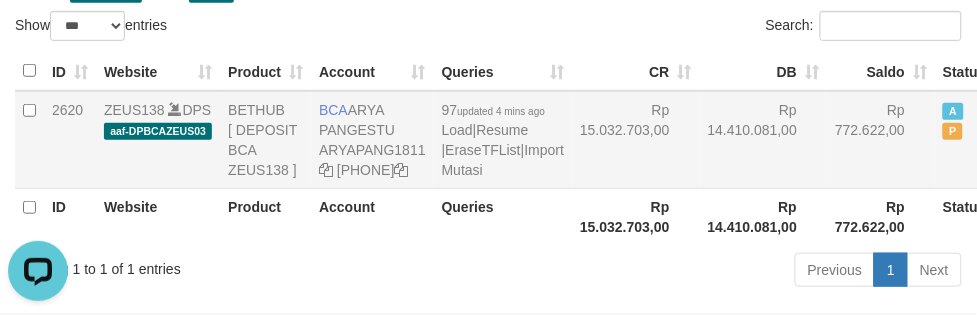 drag, startPoint x: 645, startPoint y: 175, endPoint x: 644, endPoint y: 188, distance: 13.038404 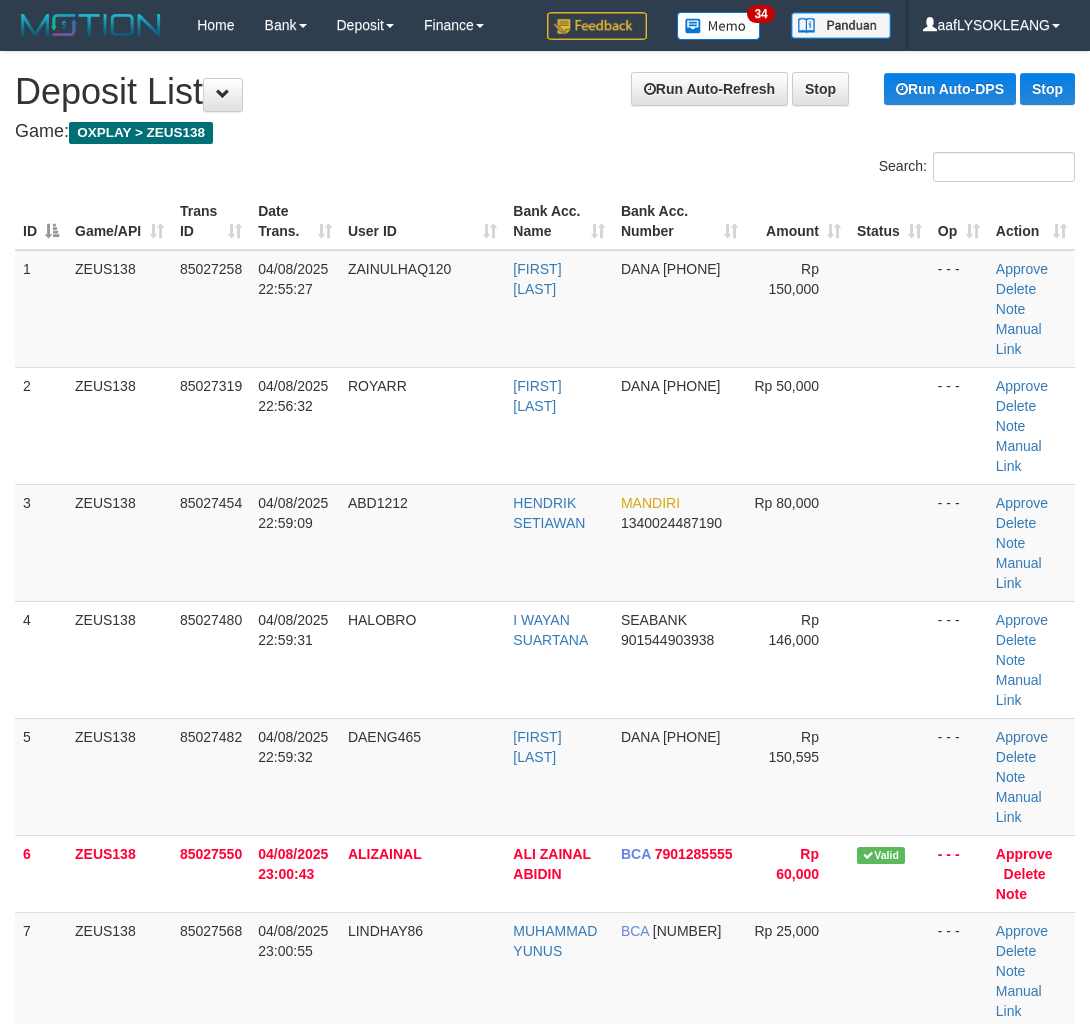 scroll, scrollTop: 444, scrollLeft: 18, axis: both 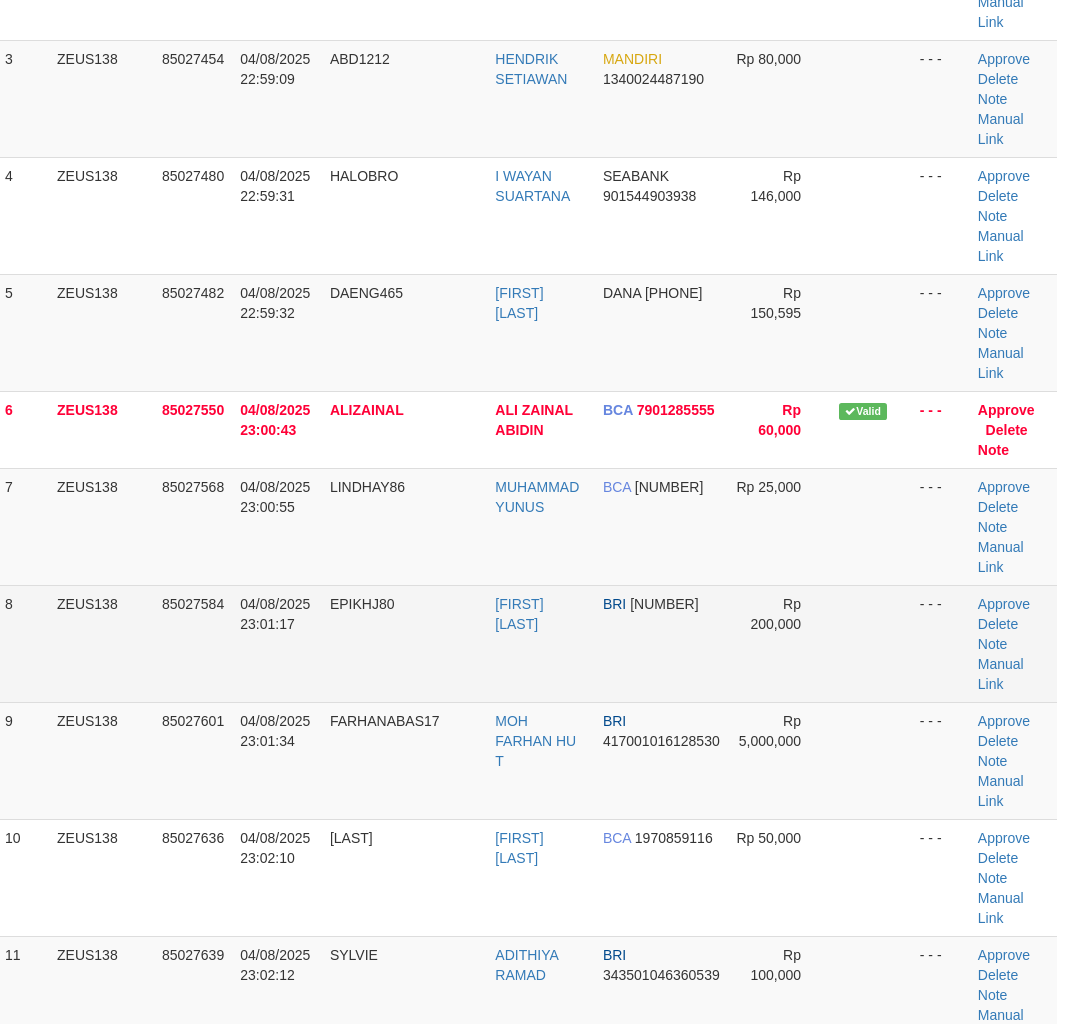 click on "Rp 200,000" at bounding box center [779, 643] 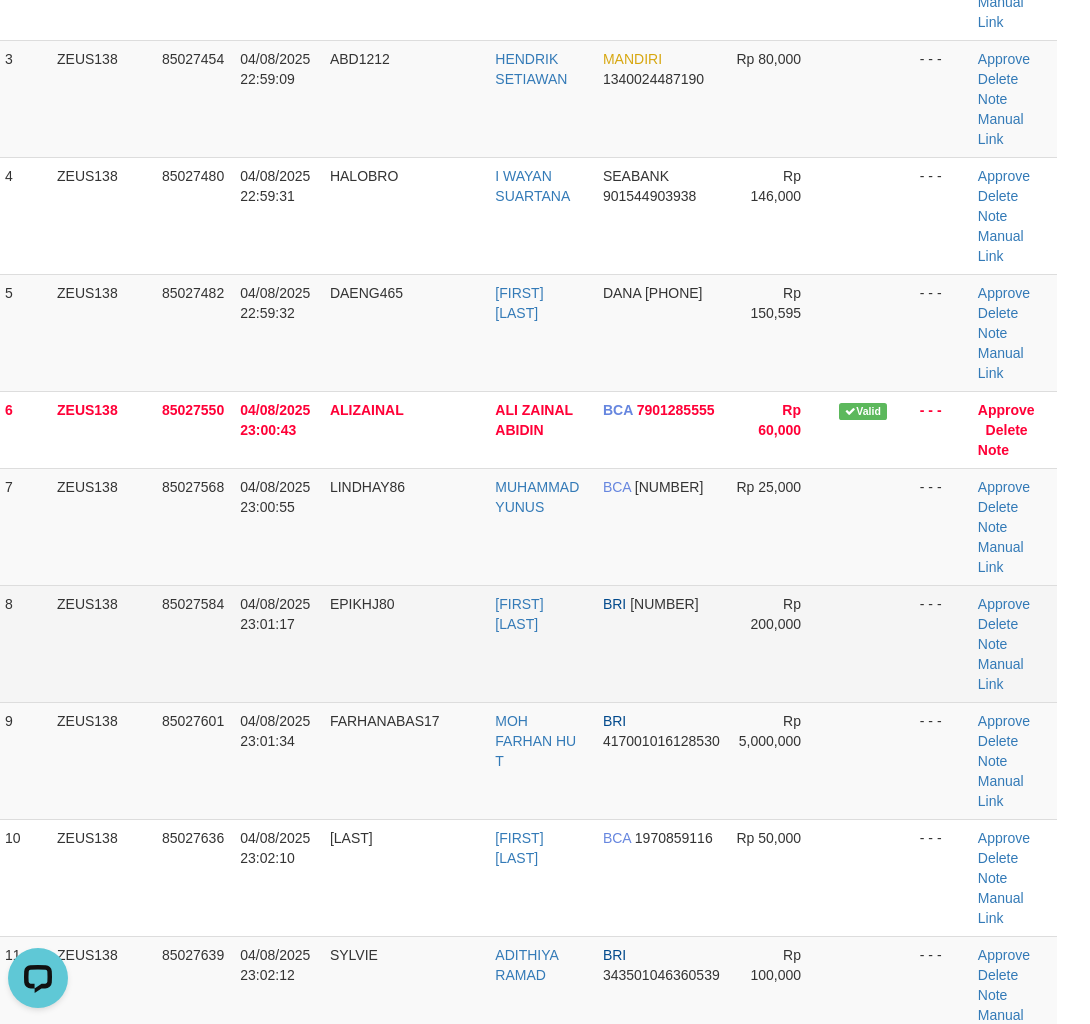 scroll, scrollTop: 0, scrollLeft: 0, axis: both 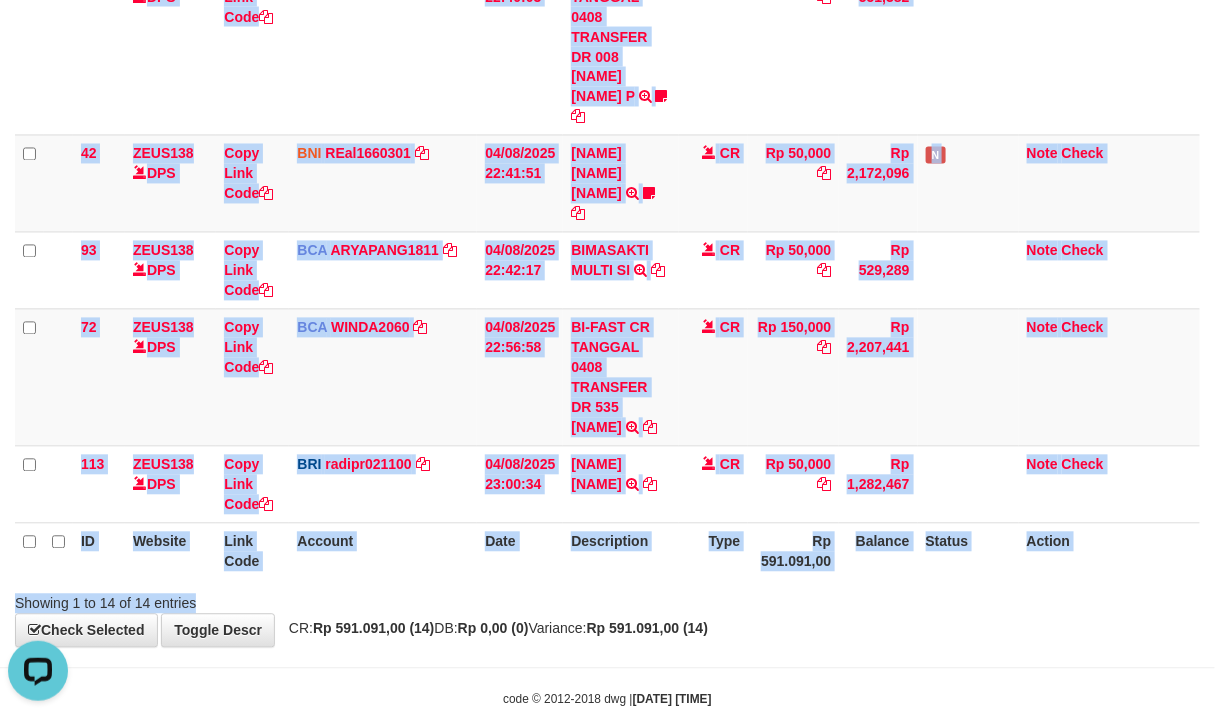 drag, startPoint x: 764, startPoint y: 560, endPoint x: 491, endPoint y: 500, distance: 279.51566 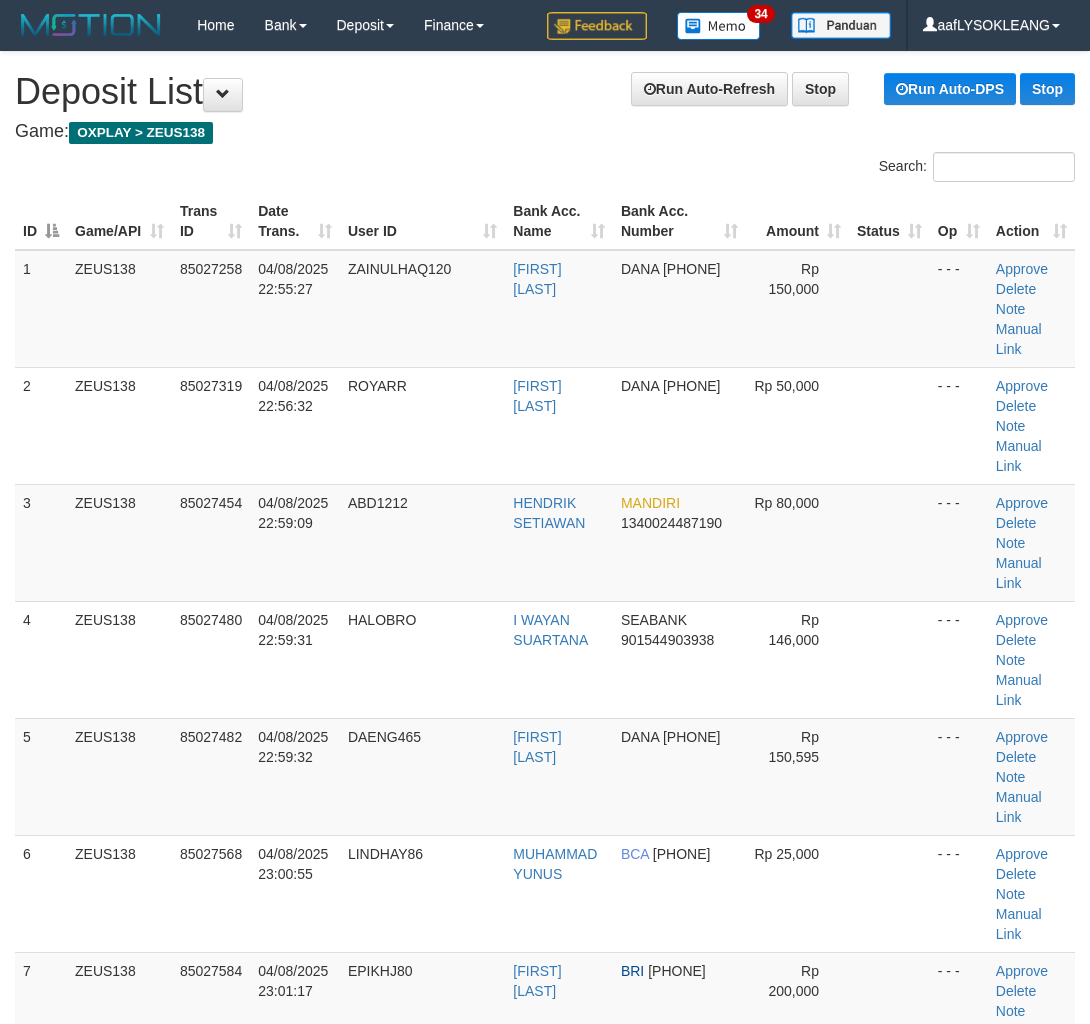 scroll, scrollTop: 1555, scrollLeft: 18, axis: both 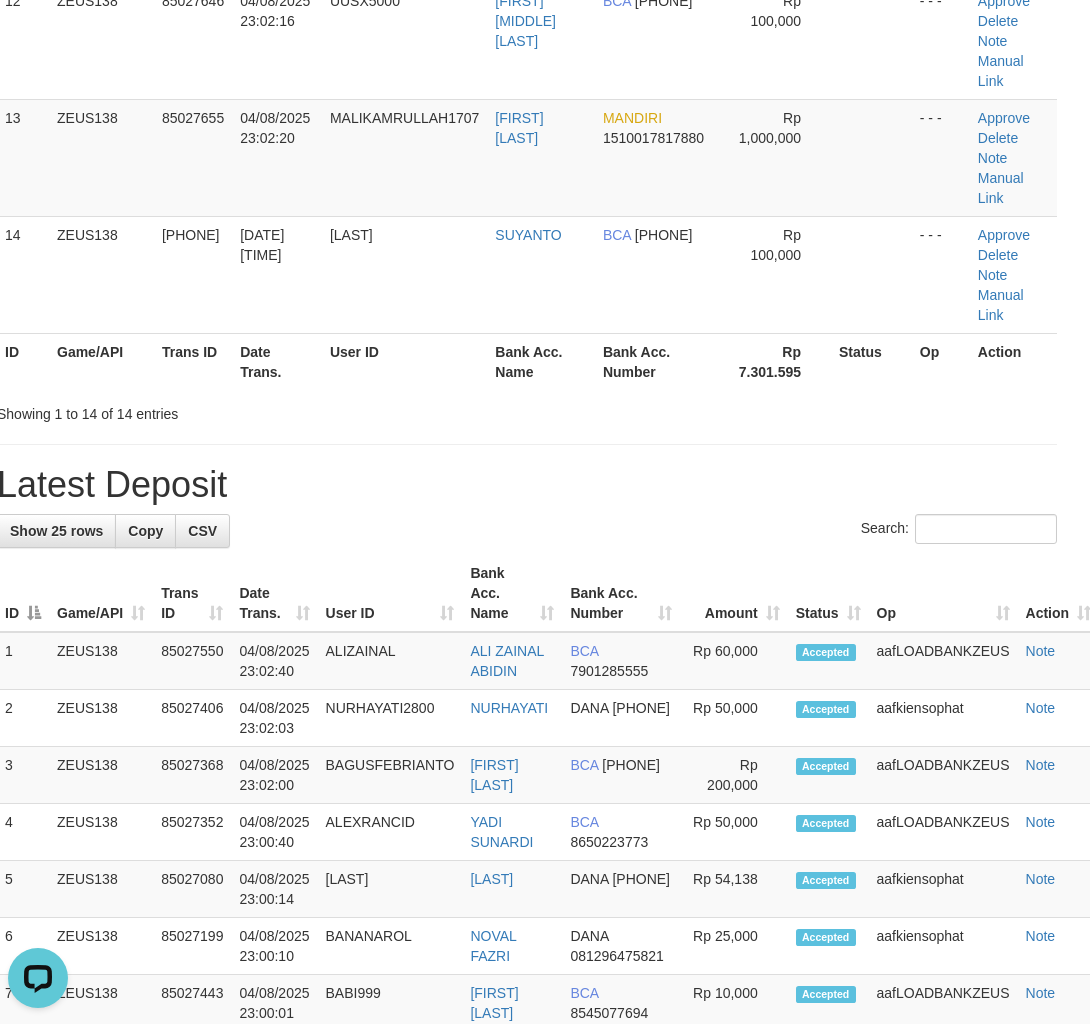 click on "Search:" at bounding box center (527, 531) 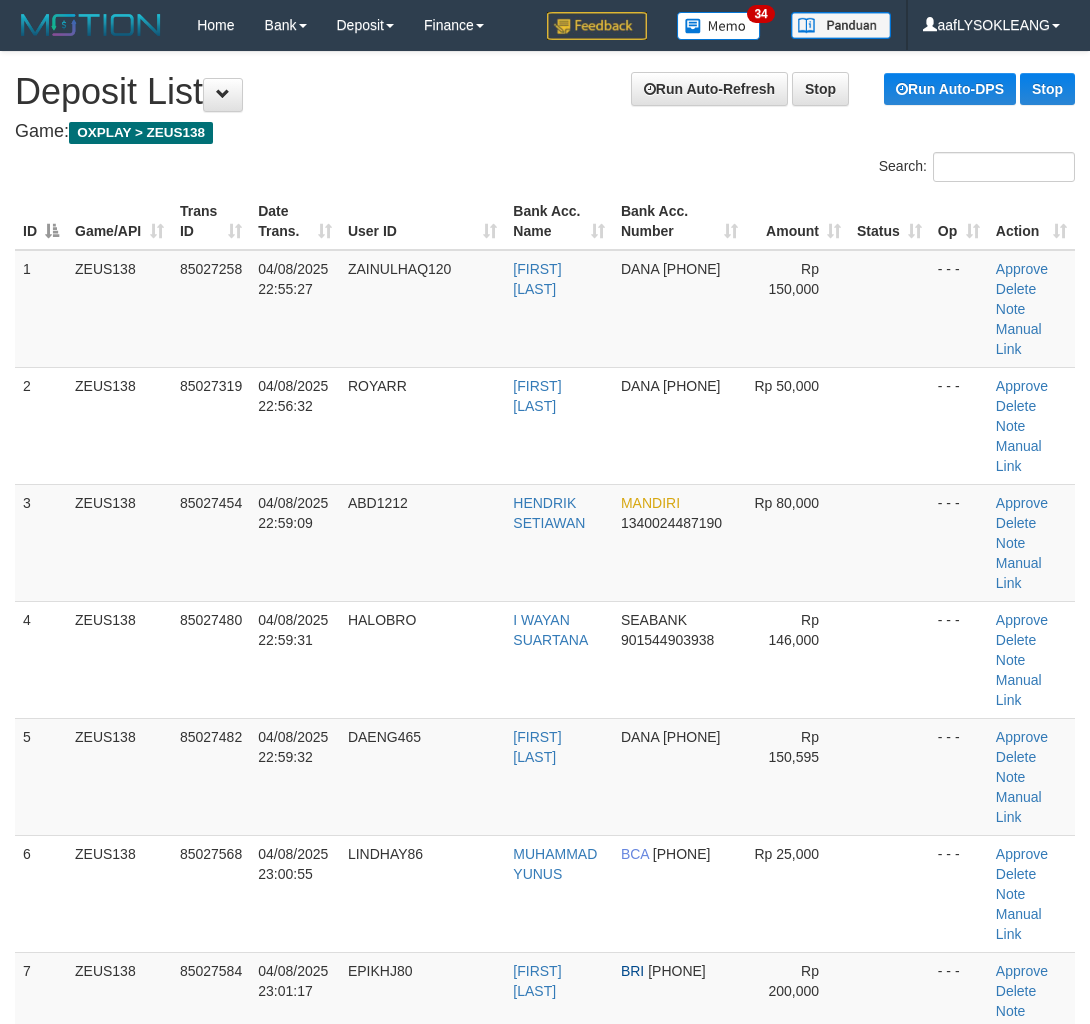scroll, scrollTop: 1555, scrollLeft: 18, axis: both 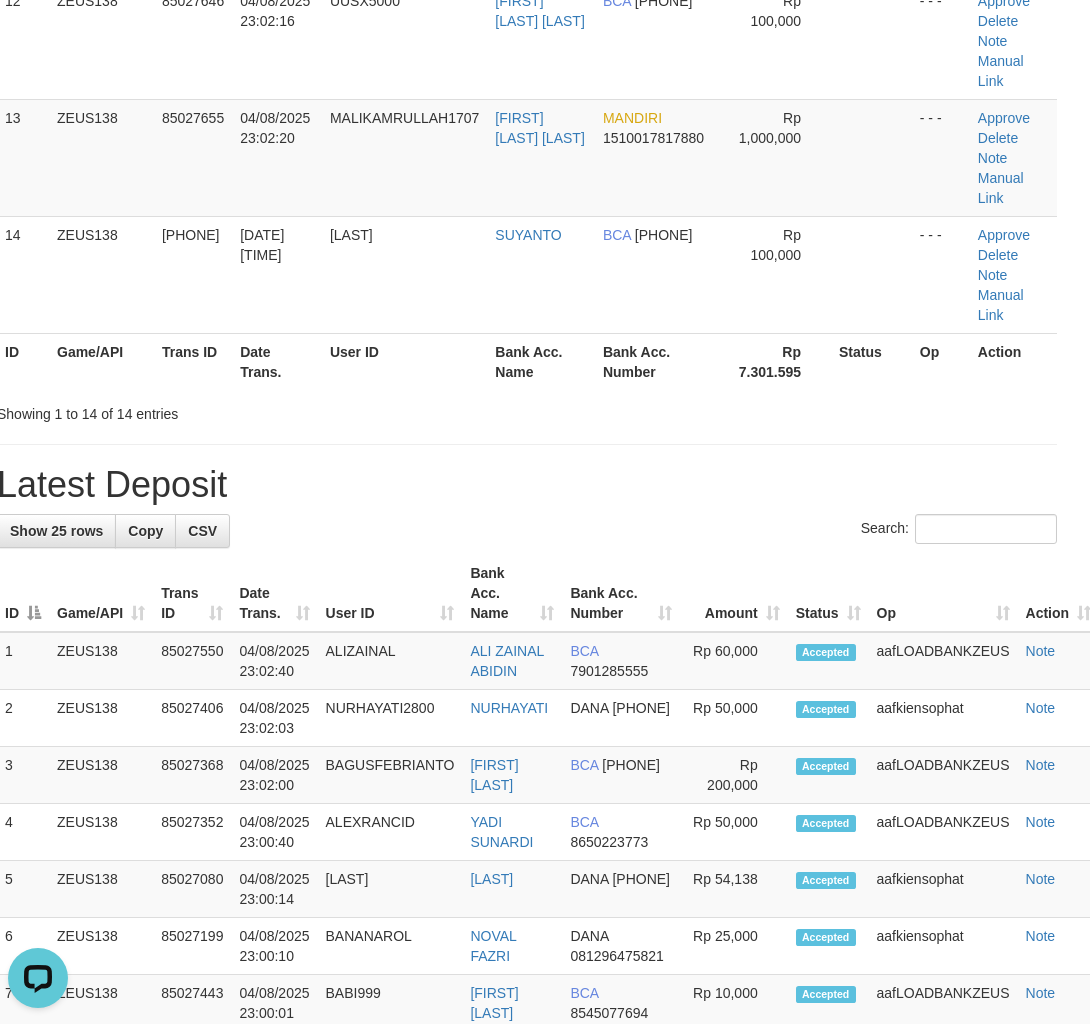 click on "Latest Deposit" at bounding box center [527, 485] 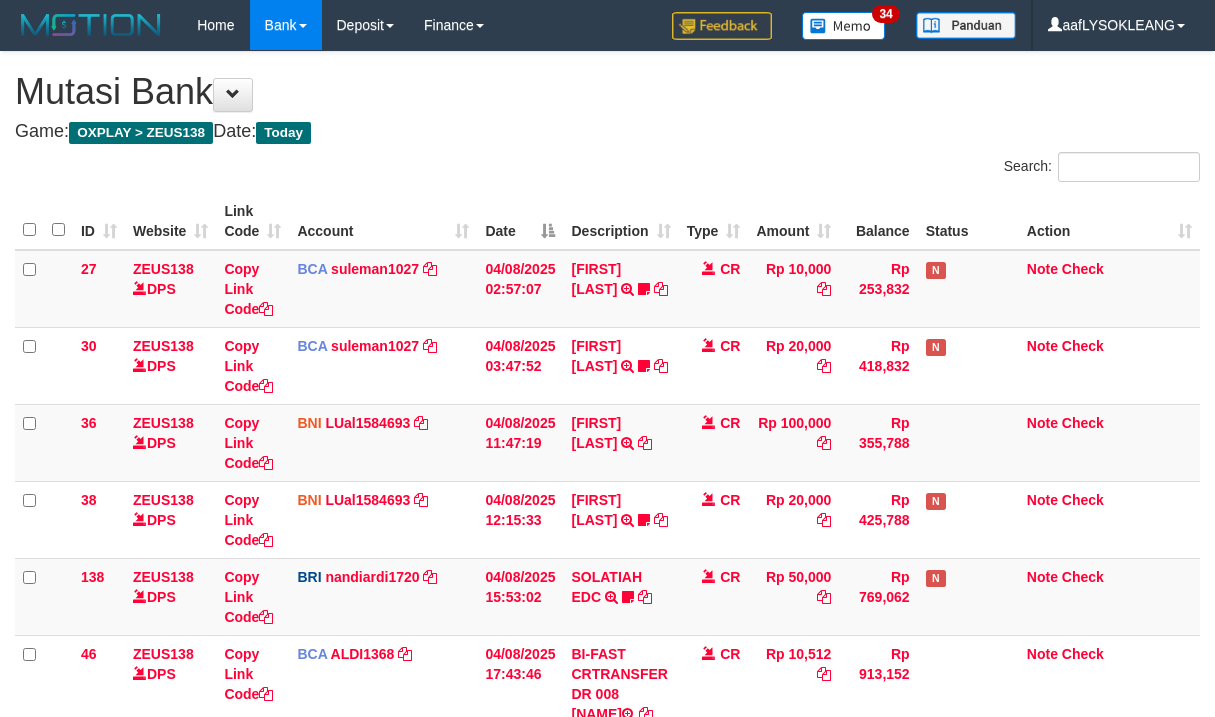 scroll, scrollTop: 1025, scrollLeft: 0, axis: vertical 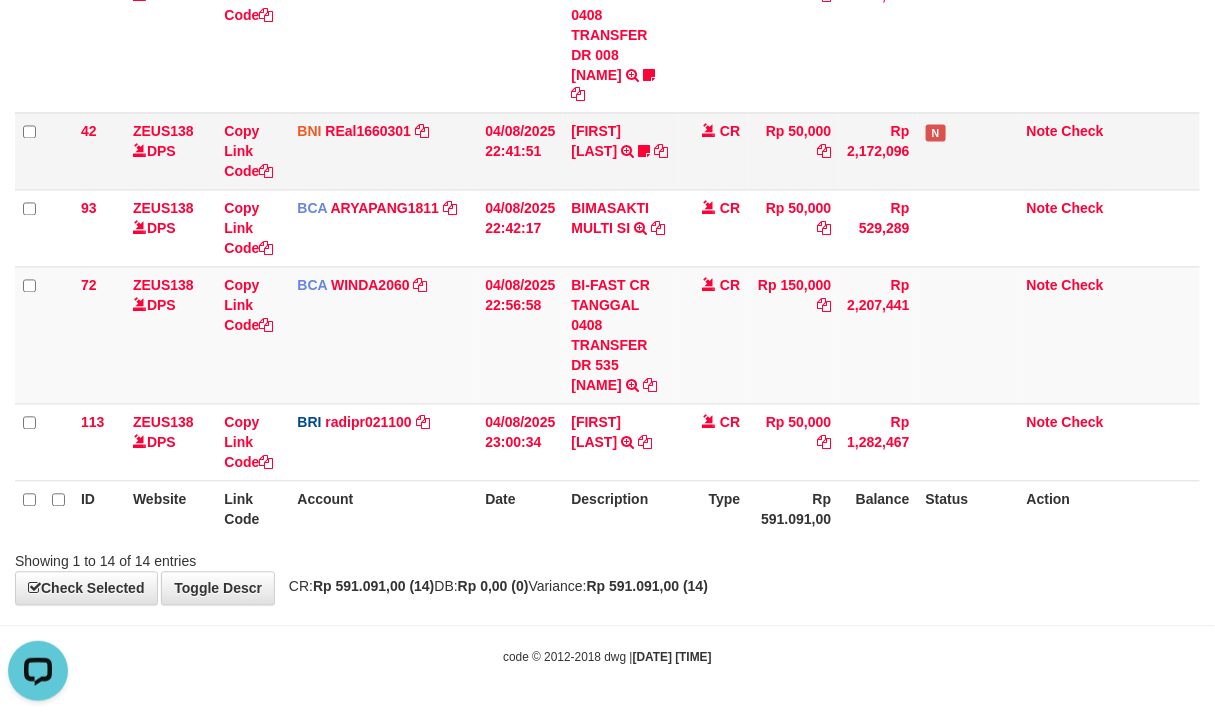 drag, startPoint x: 685, startPoint y: 285, endPoint x: 898, endPoint y: 160, distance: 246.96964 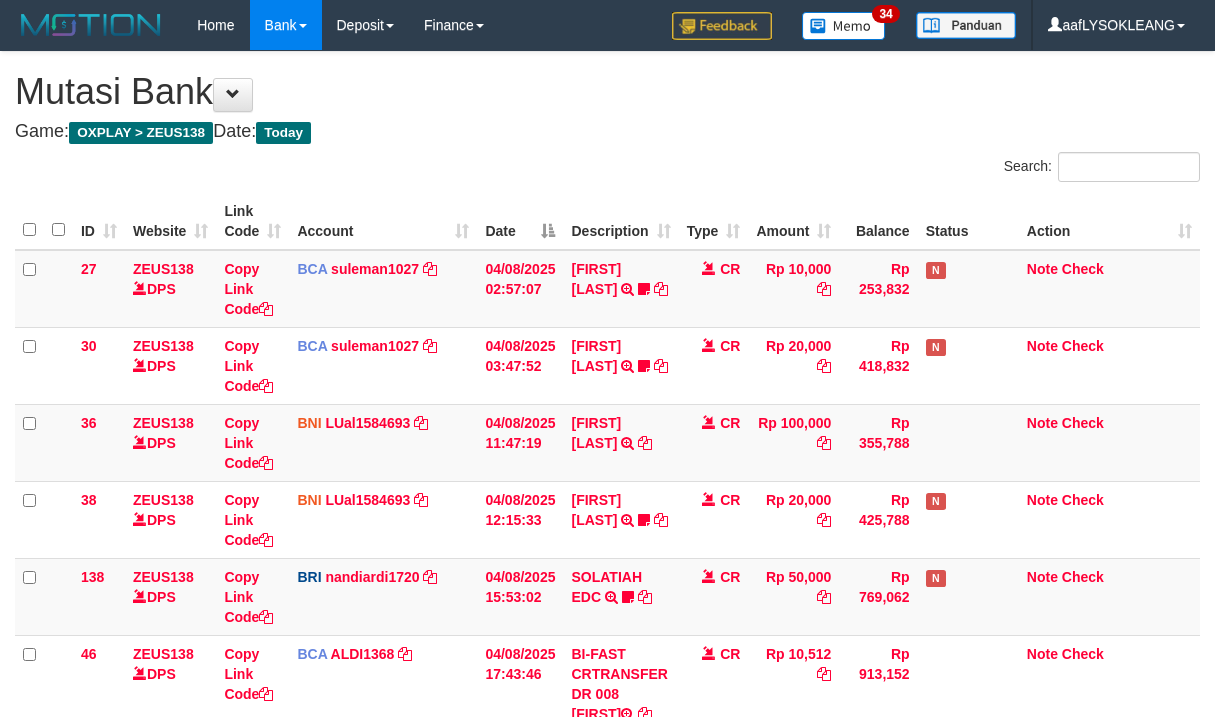 scroll, scrollTop: 1025, scrollLeft: 0, axis: vertical 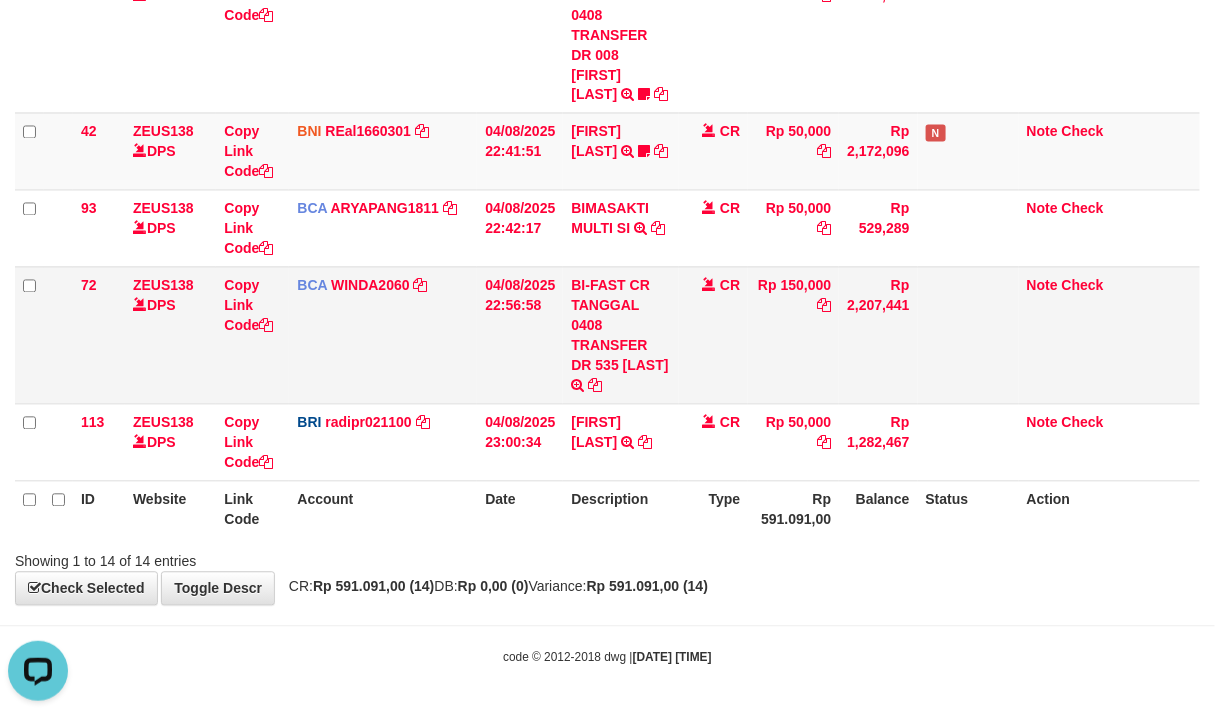 drag, startPoint x: 446, startPoint y: 357, endPoint x: 338, endPoint y: 356, distance: 108.00463 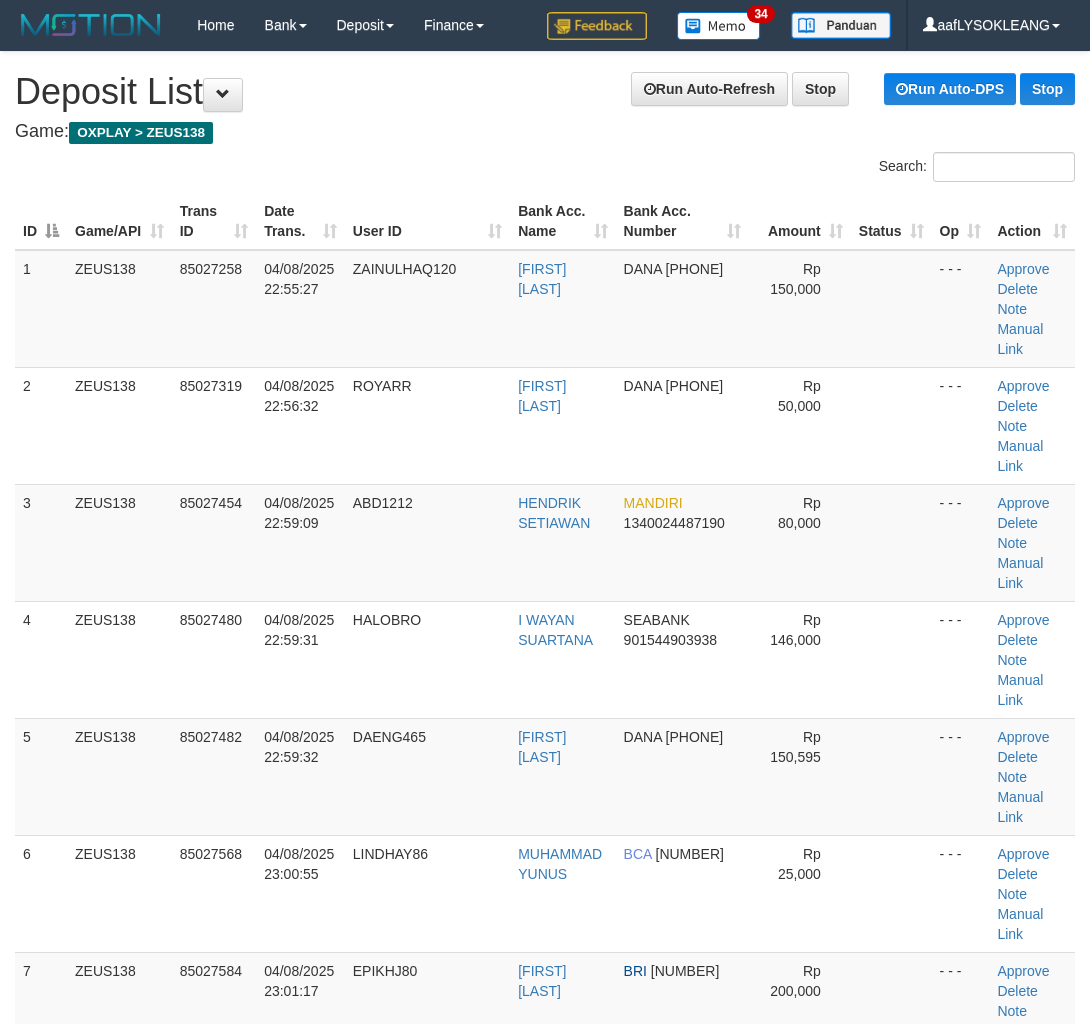 scroll, scrollTop: 448, scrollLeft: 10, axis: both 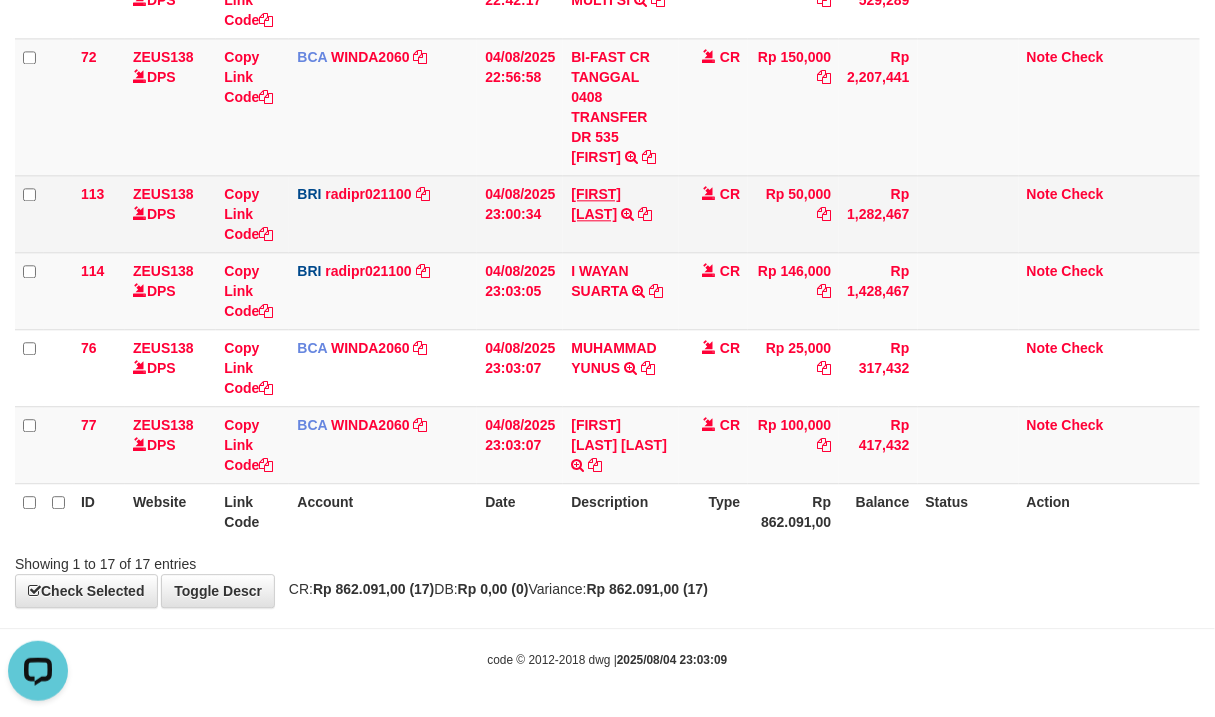 drag, startPoint x: 0, startPoint y: 0, endPoint x: 572, endPoint y: 188, distance: 602.10297 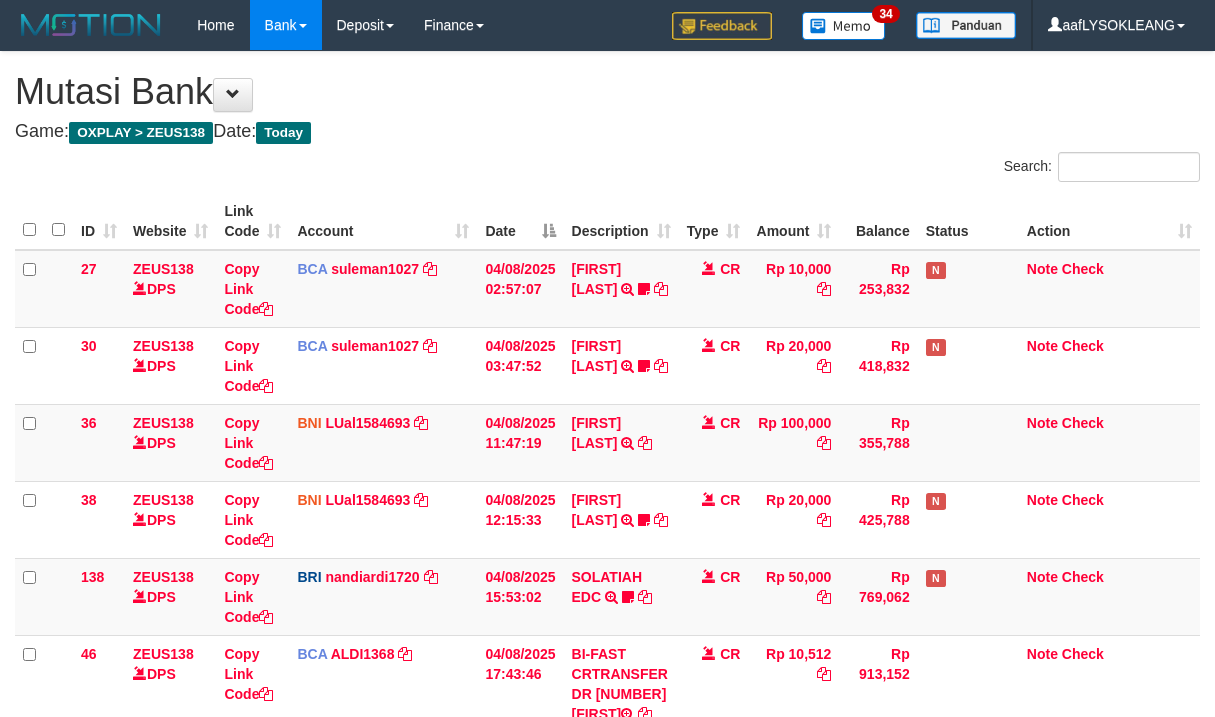 click on "[FIRST] [LAST]         TRANSFER NBMB [FIRST] [LAST] TO [FIRST] [LAST]" at bounding box center [621, 1489] 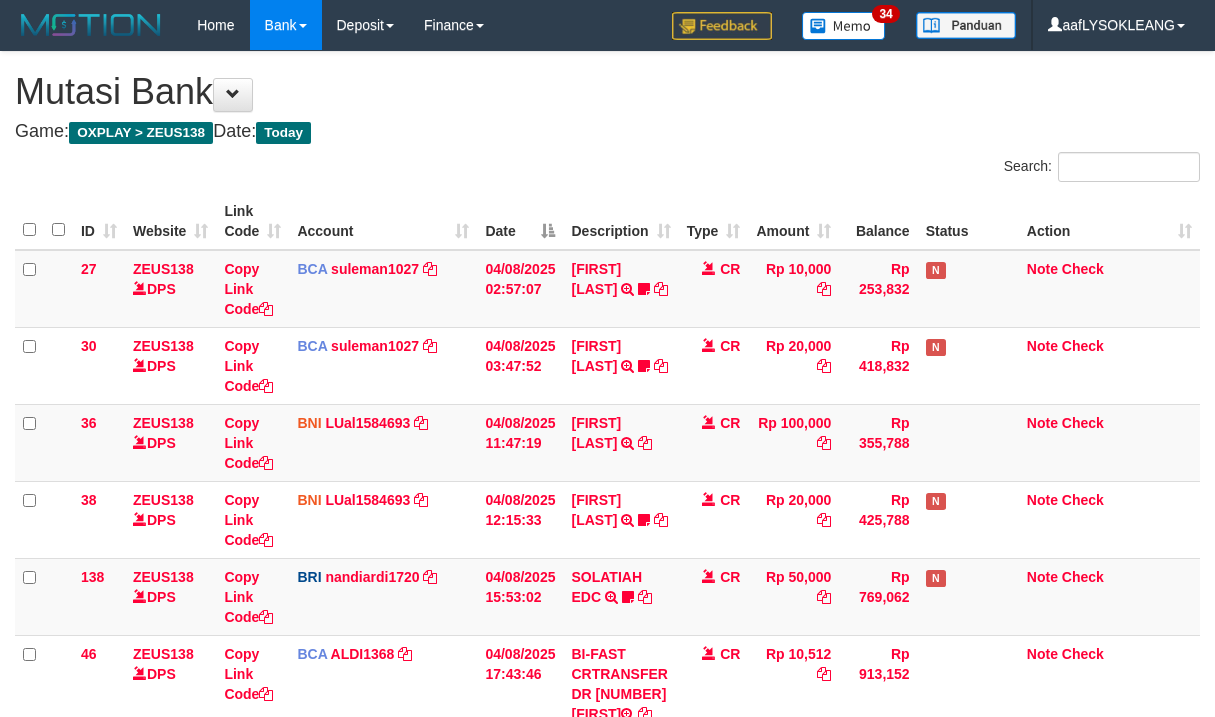 scroll, scrollTop: 1102, scrollLeft: 0, axis: vertical 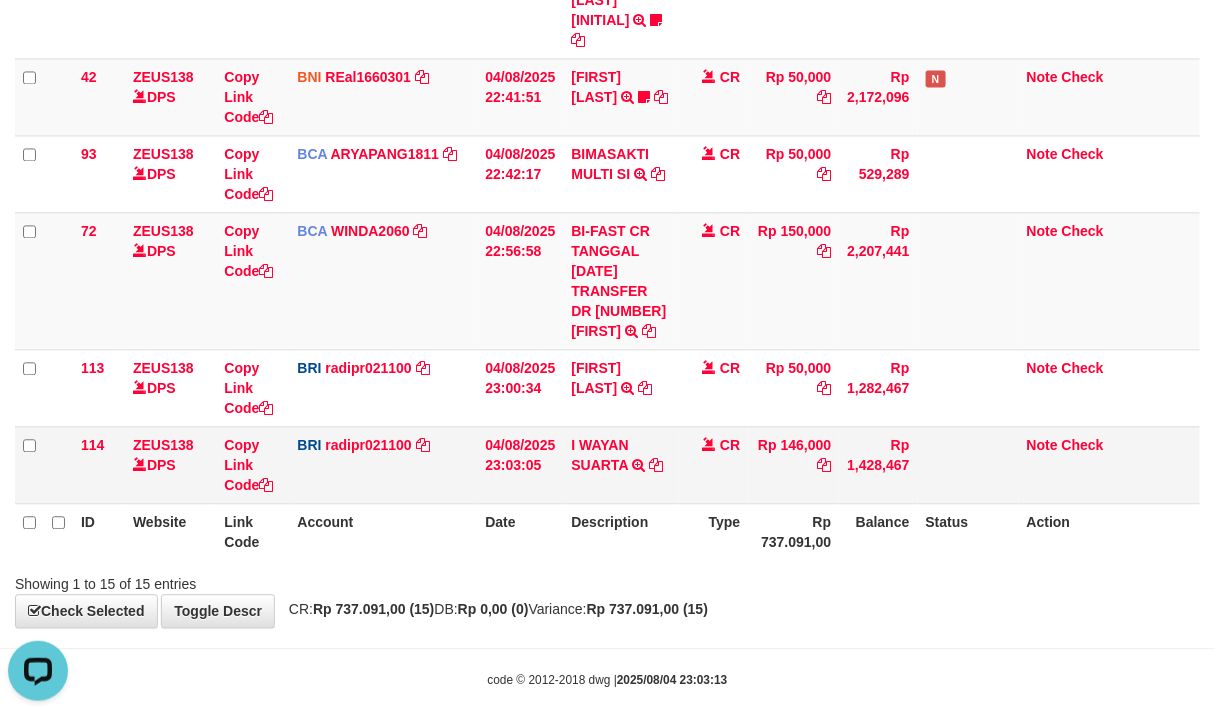 click on "I WAYAN SUARTA         TRANSFER NBMB I WAYAN SUARTA TO REYNALDI ADI PRATAMA" at bounding box center (620, 464) 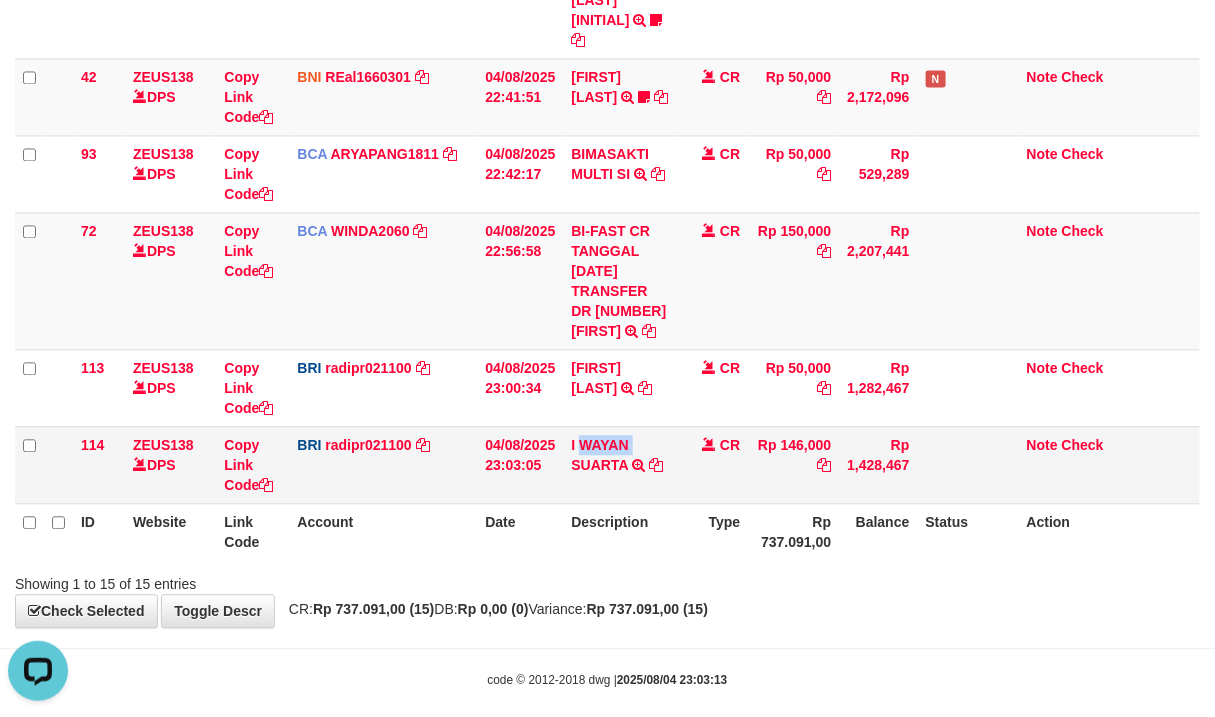 click on "I WAYAN SUARTA         TRANSFER NBMB I WAYAN SUARTA TO REYNALDI ADI PRATAMA" at bounding box center (620, 464) 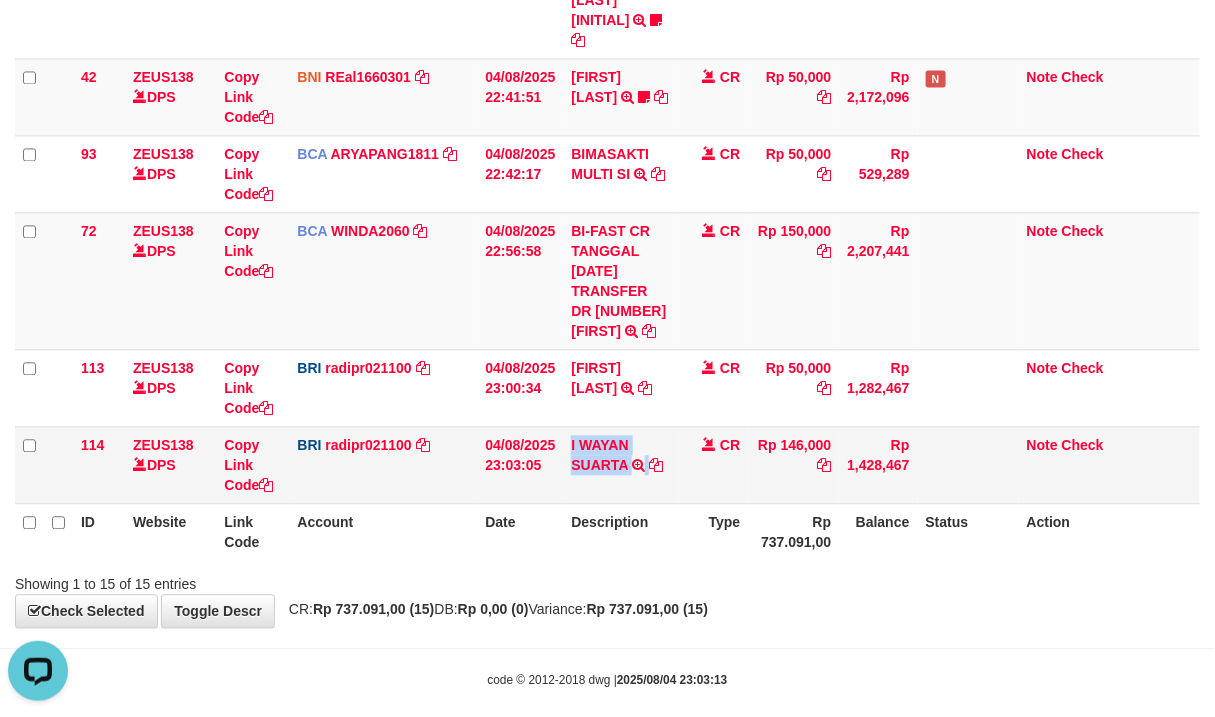 copy on "I WAYAN SUARTA" 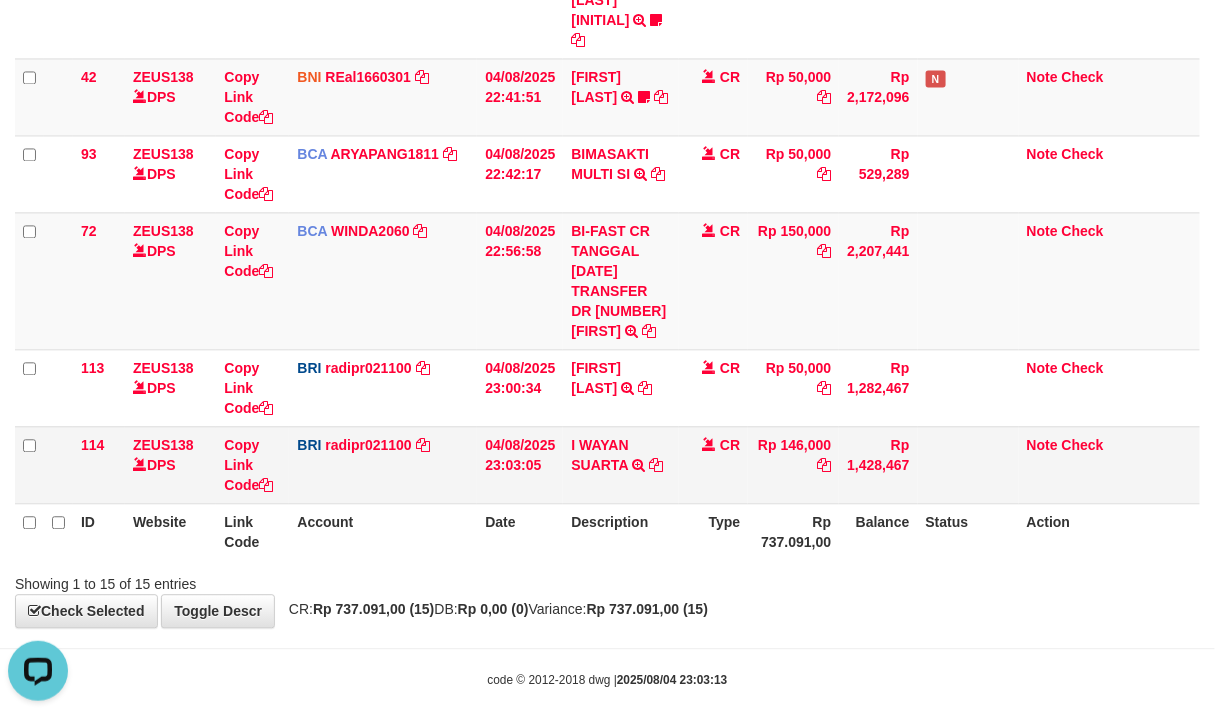 click on "Copy Link Code" at bounding box center (252, 464) 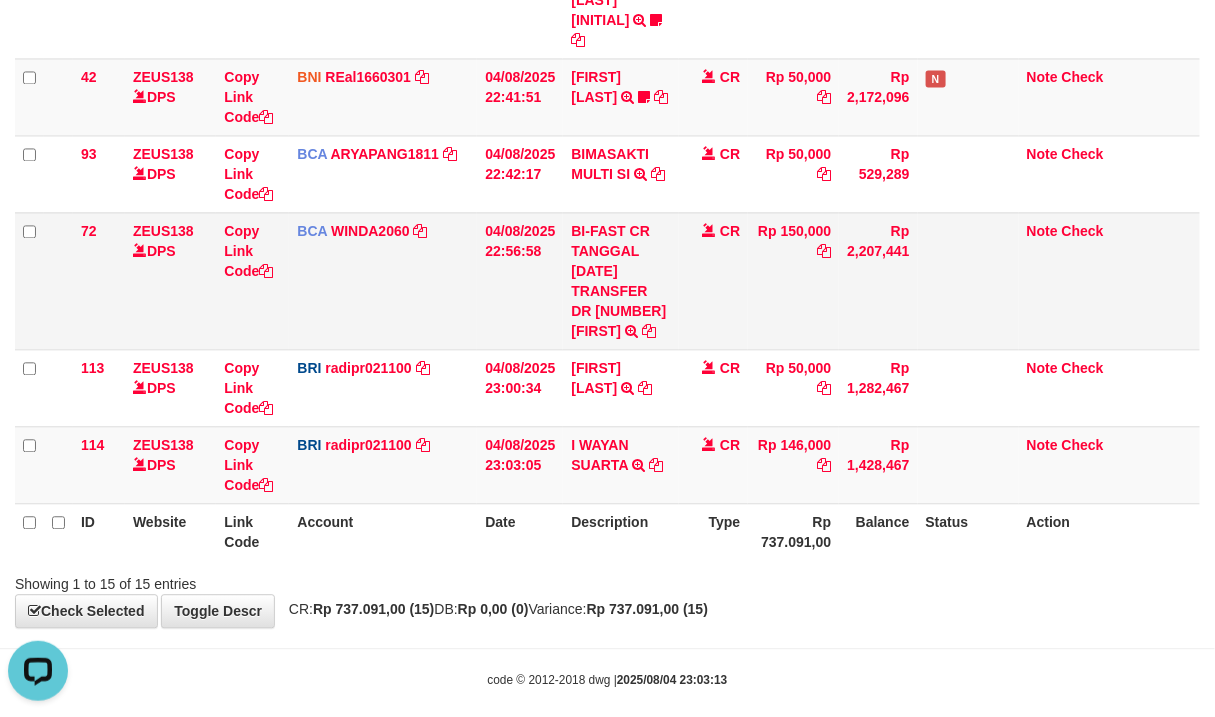 click on "BCA
WINDA2060
DPS
WINDA
mutasi_20250804_4644 | 72
mutasi_20250804_4644 | 72" at bounding box center (383, 280) 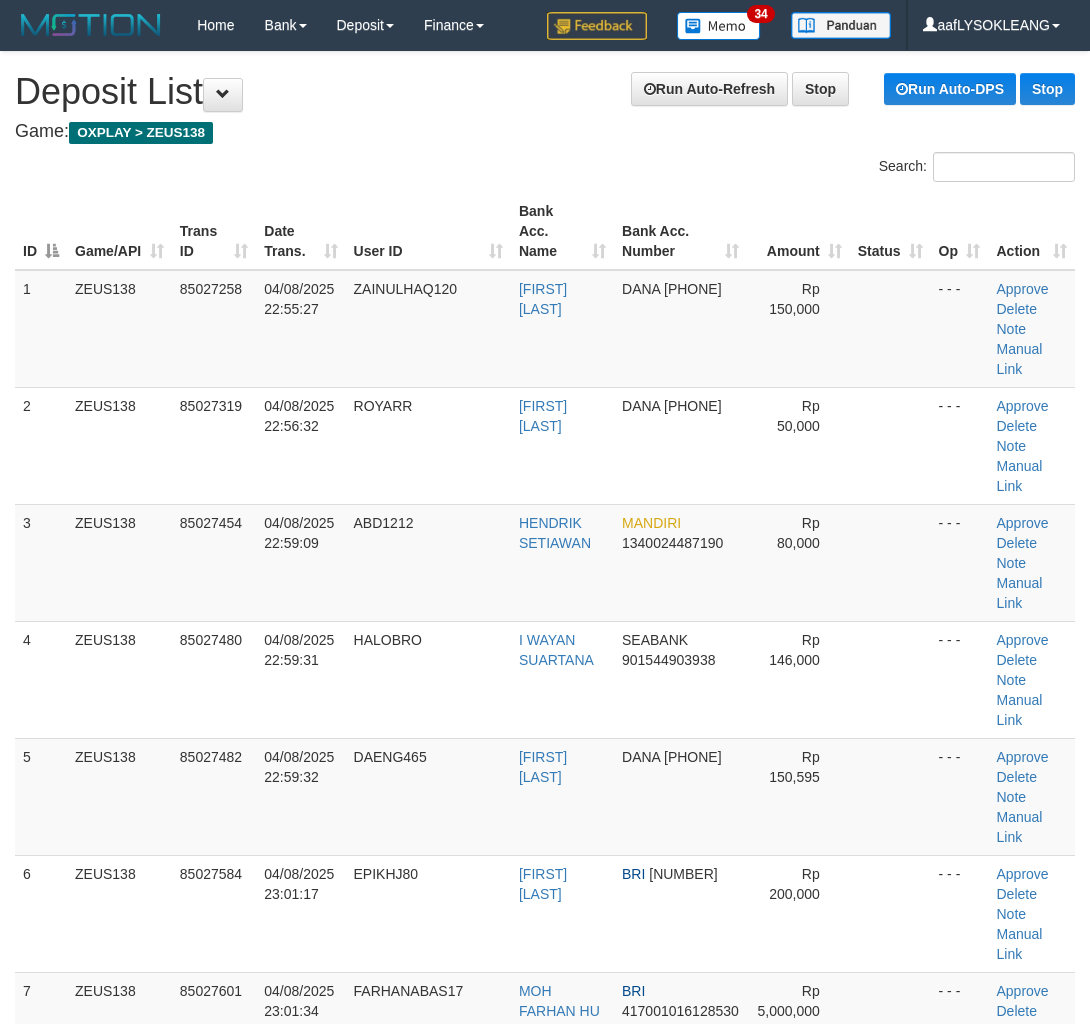 scroll, scrollTop: 967, scrollLeft: 10, axis: both 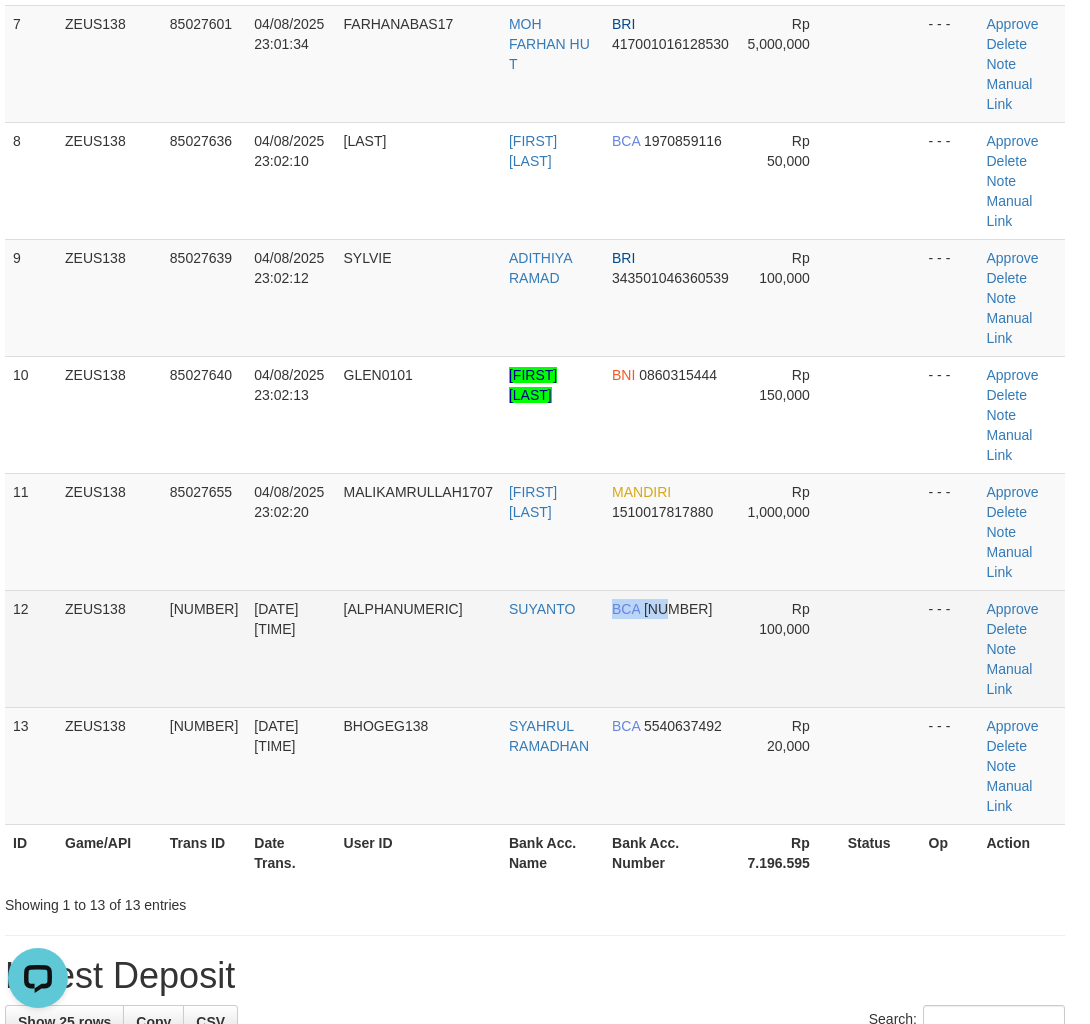 click on "BCA
3470319932" at bounding box center [670, 648] 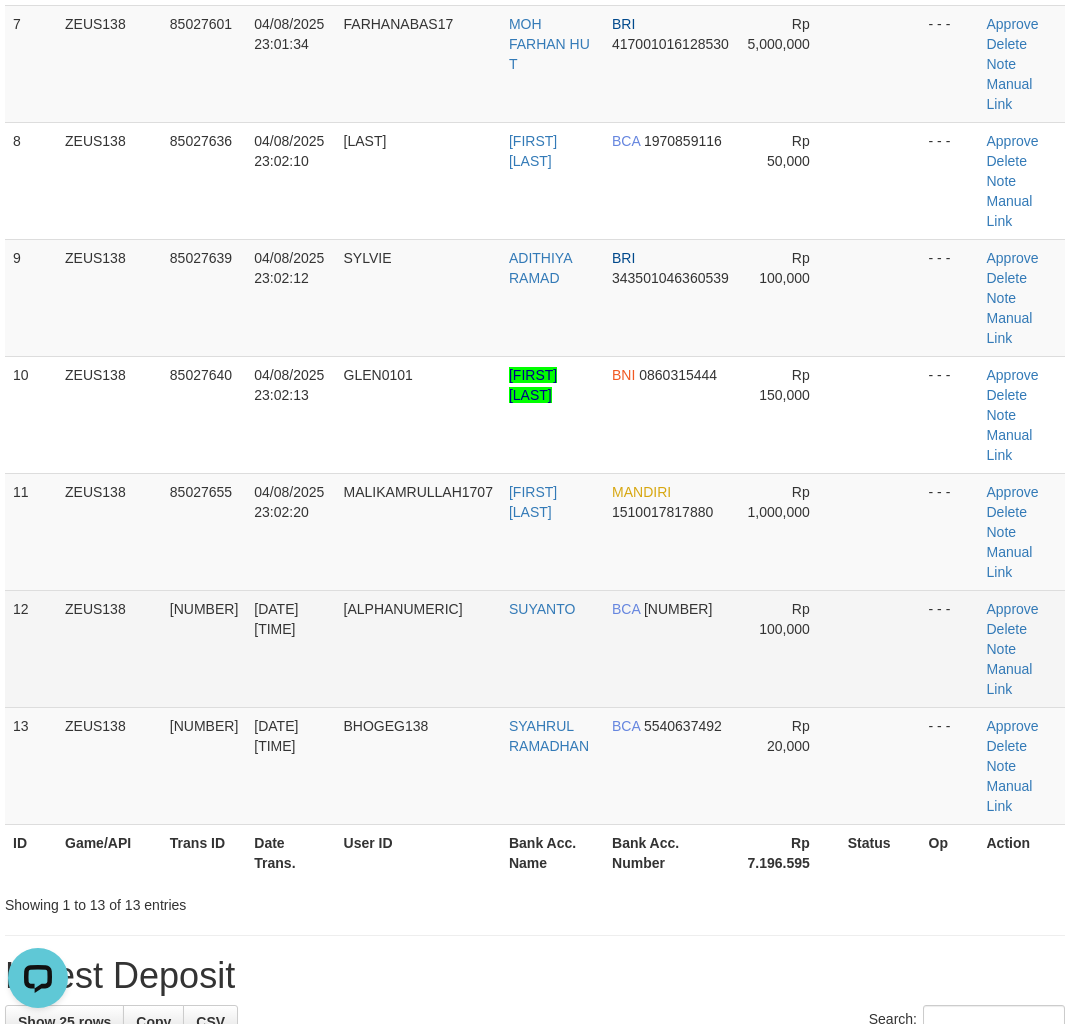 scroll, scrollTop: 115, scrollLeft: 10, axis: both 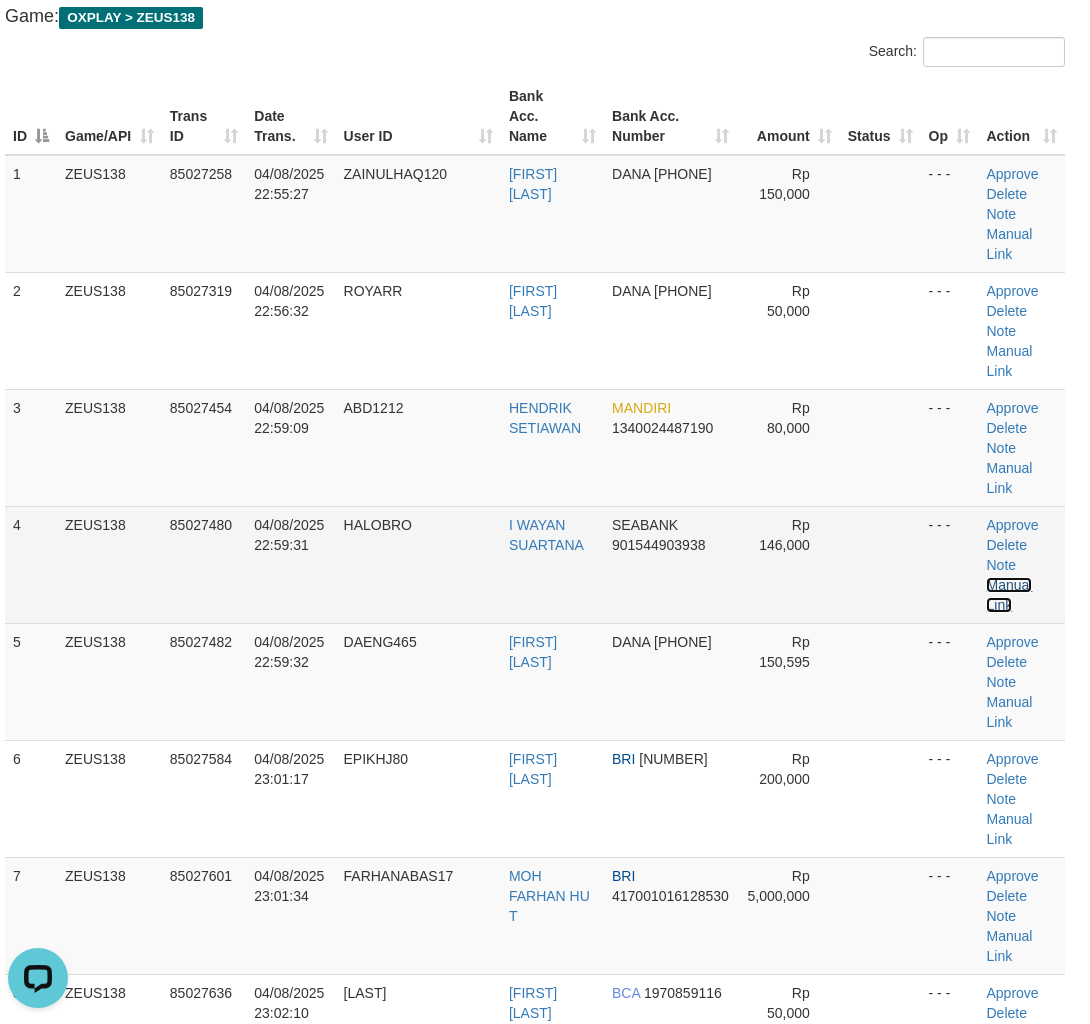 click on "Manual Link" at bounding box center (1009, 595) 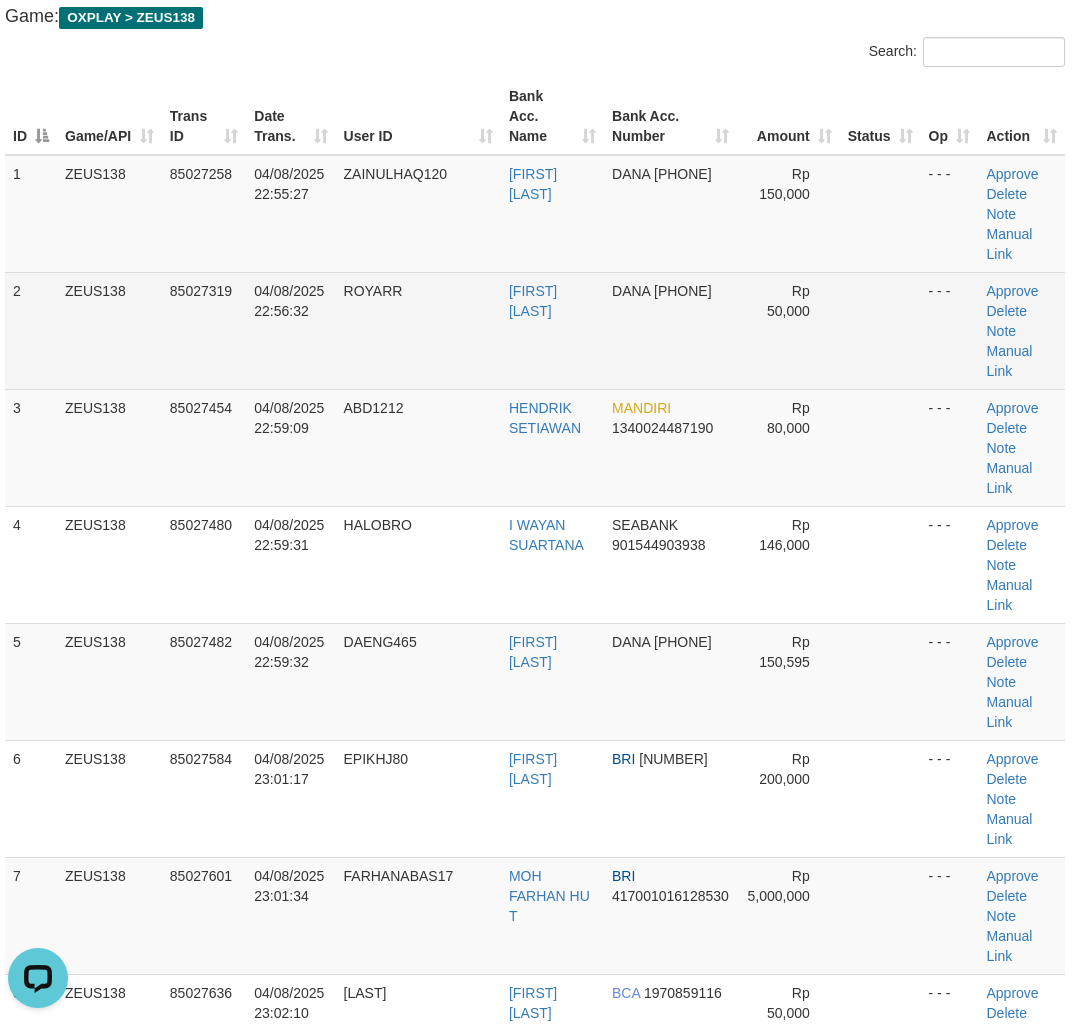 click on "Rp 50,000" at bounding box center (788, 330) 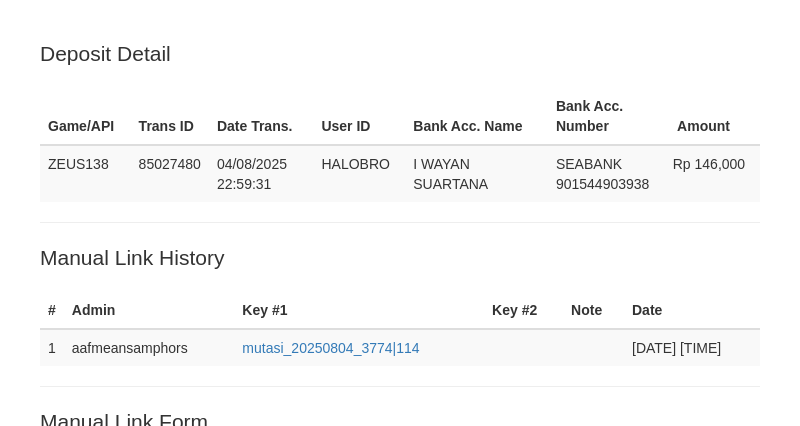 scroll, scrollTop: 404, scrollLeft: 0, axis: vertical 